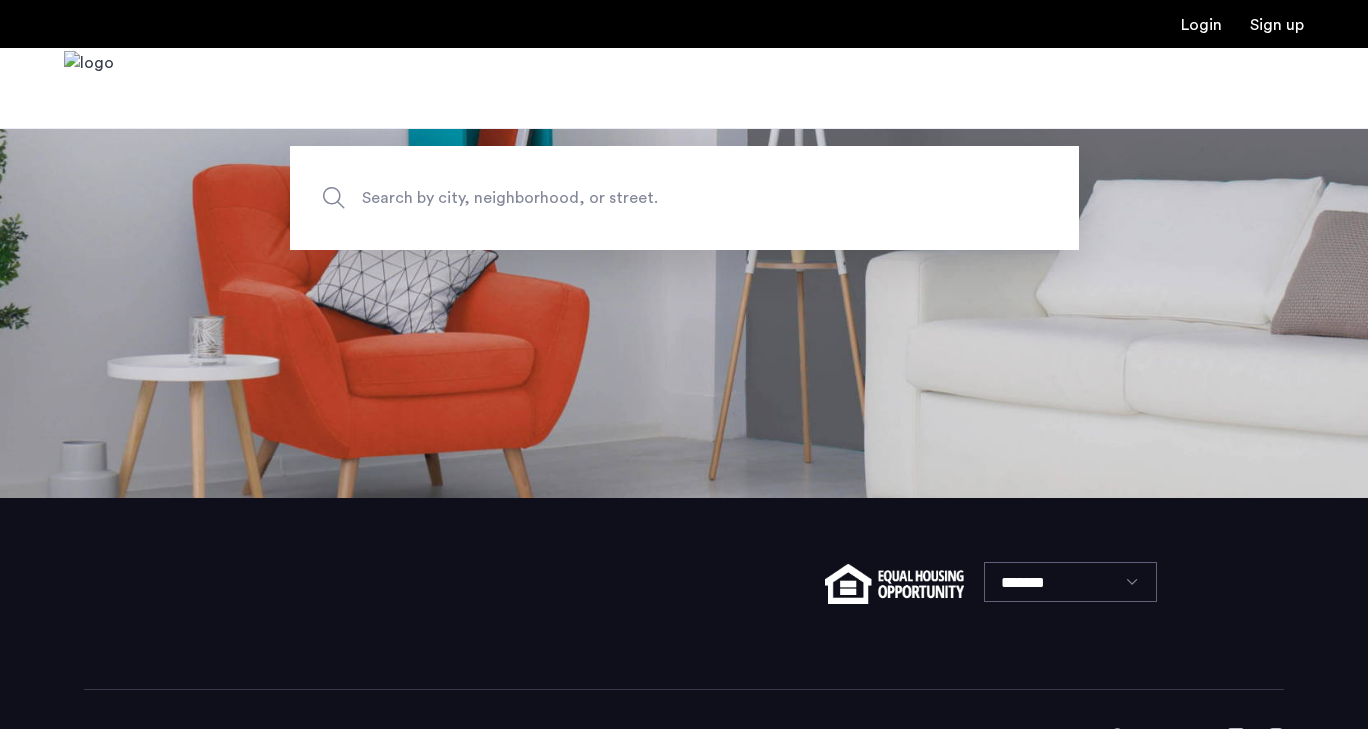 scroll, scrollTop: 0, scrollLeft: 0, axis: both 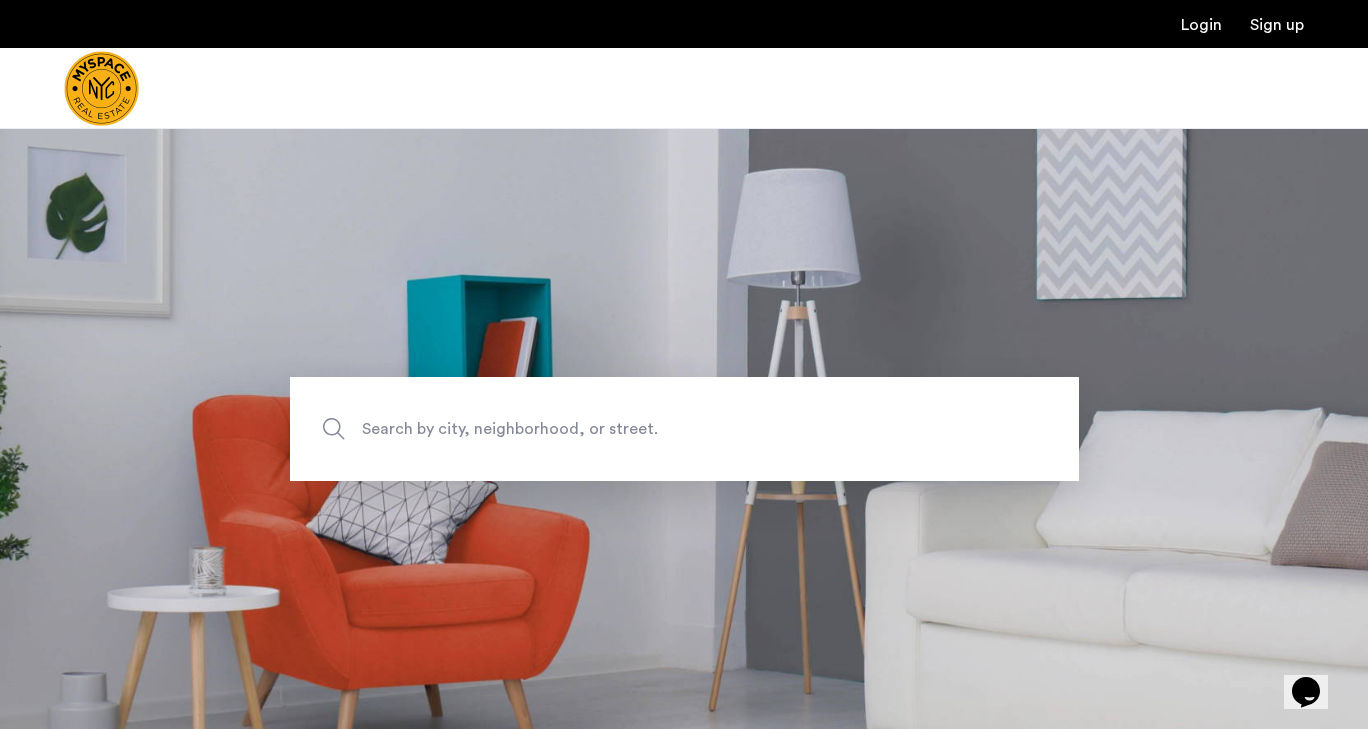 click on "Search by city, neighborhood, or street." 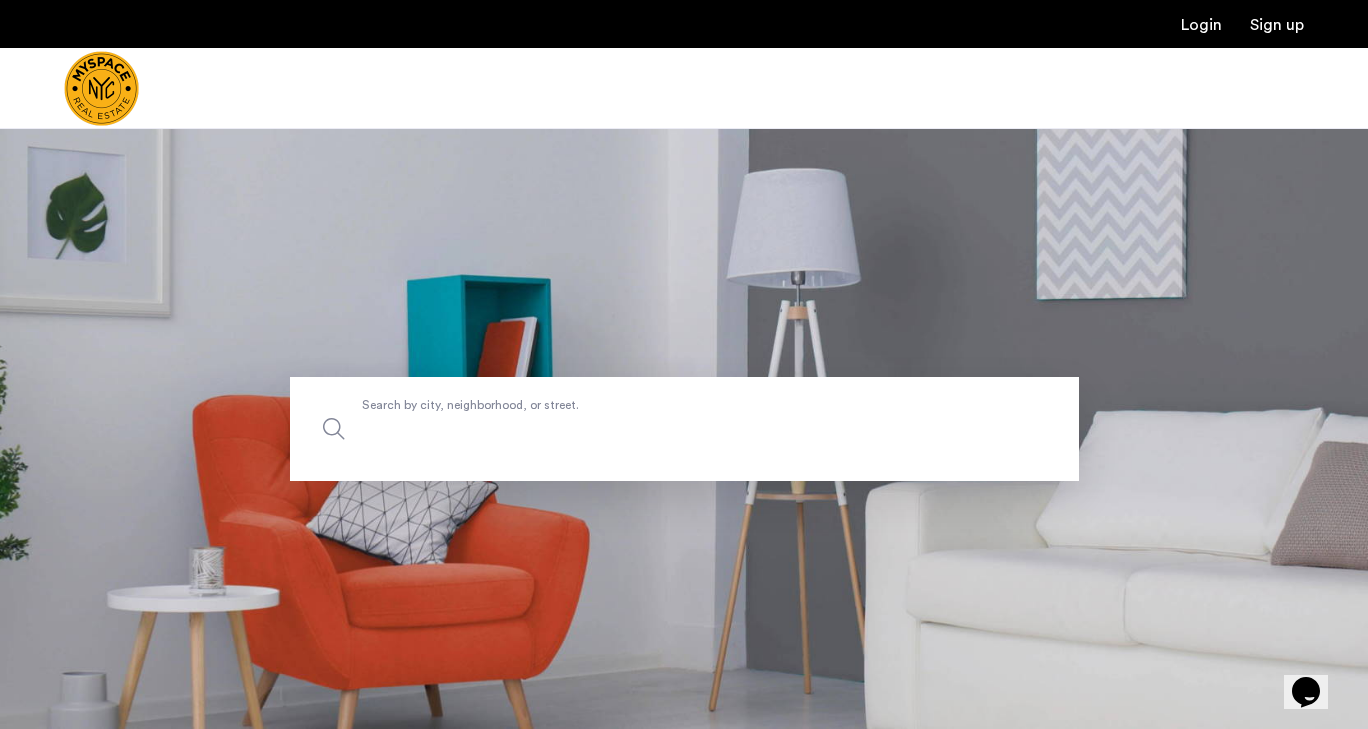 click on "Search by city, neighborhood, or street." at bounding box center (684, 429) 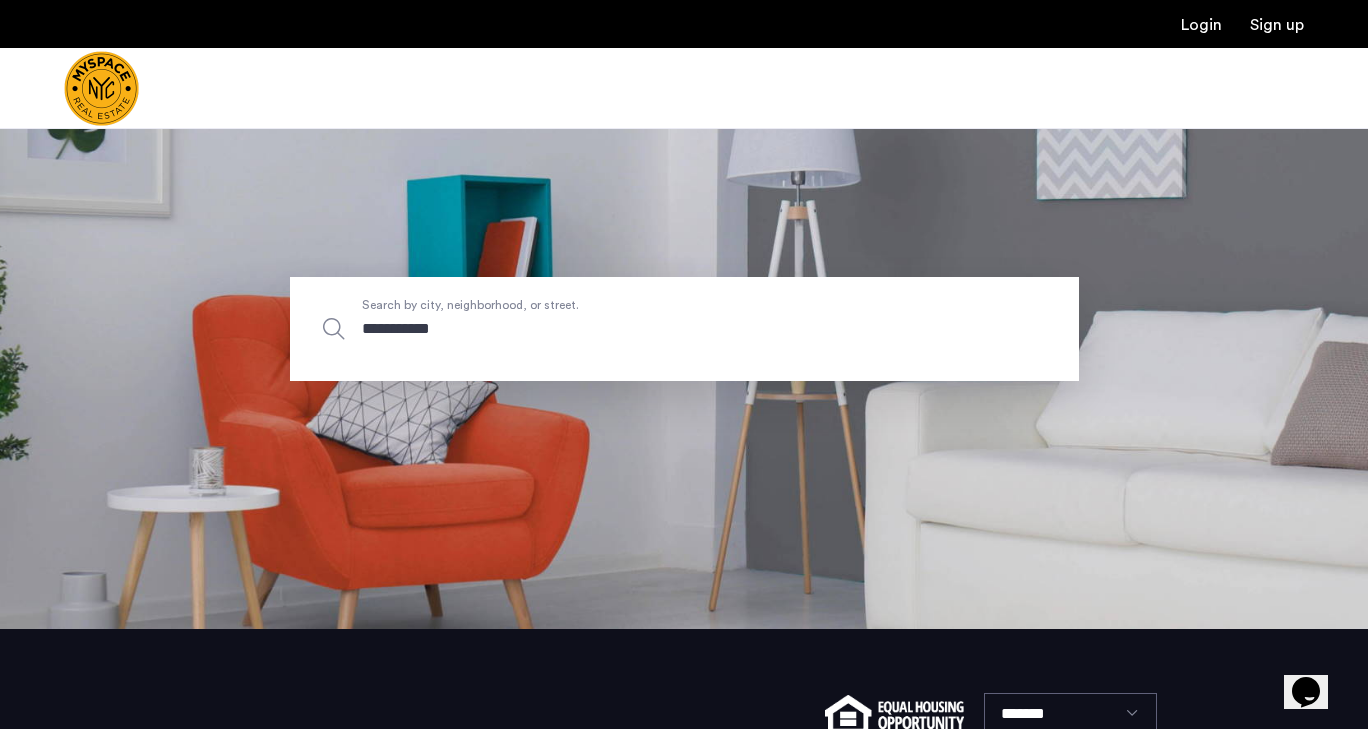 scroll, scrollTop: 109, scrollLeft: 0, axis: vertical 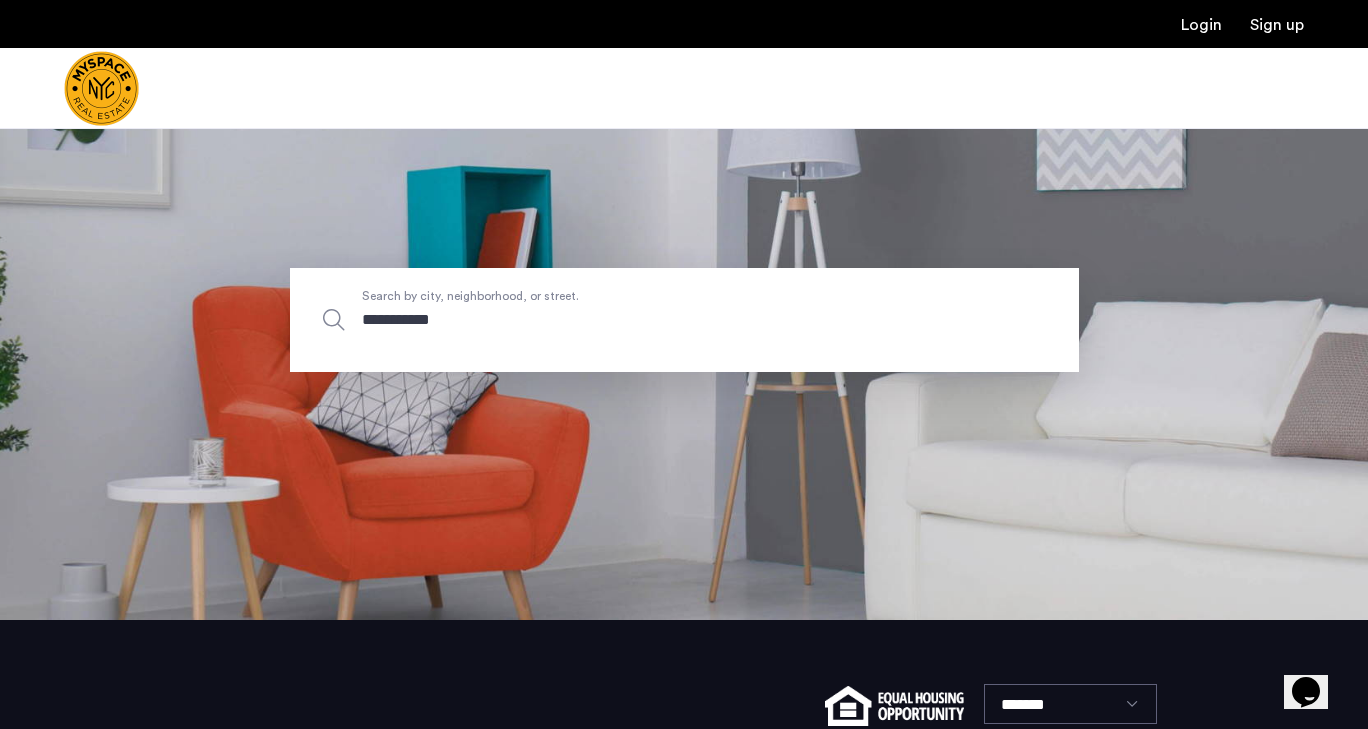 click on "**********" at bounding box center (684, 320) 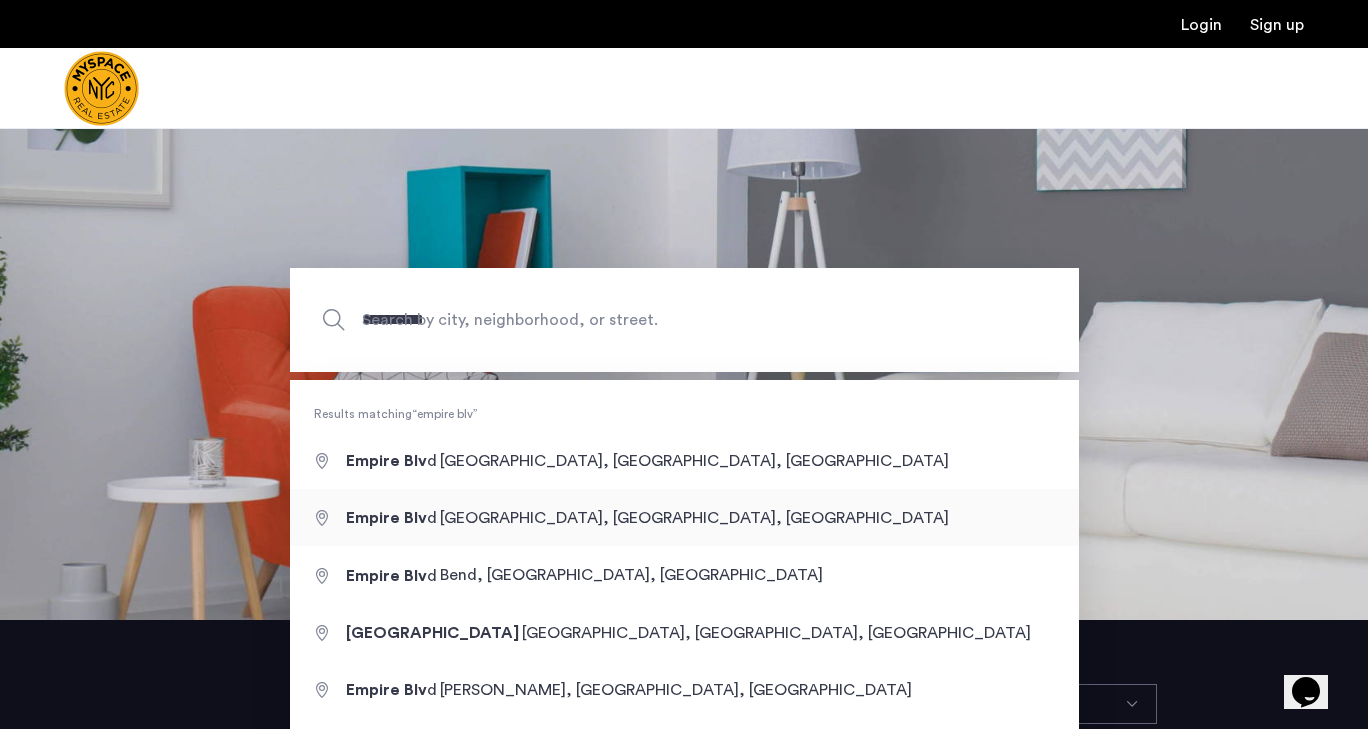 type on "**********" 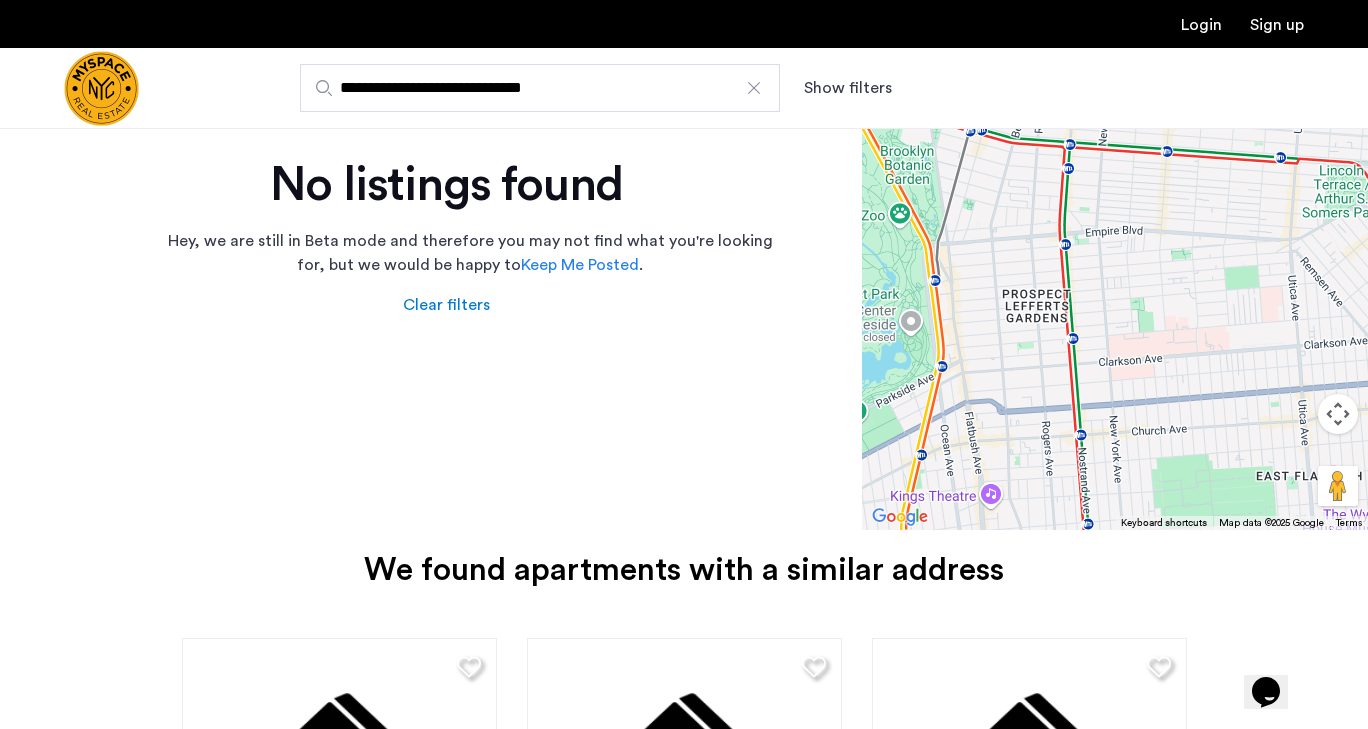 scroll, scrollTop: 0, scrollLeft: 0, axis: both 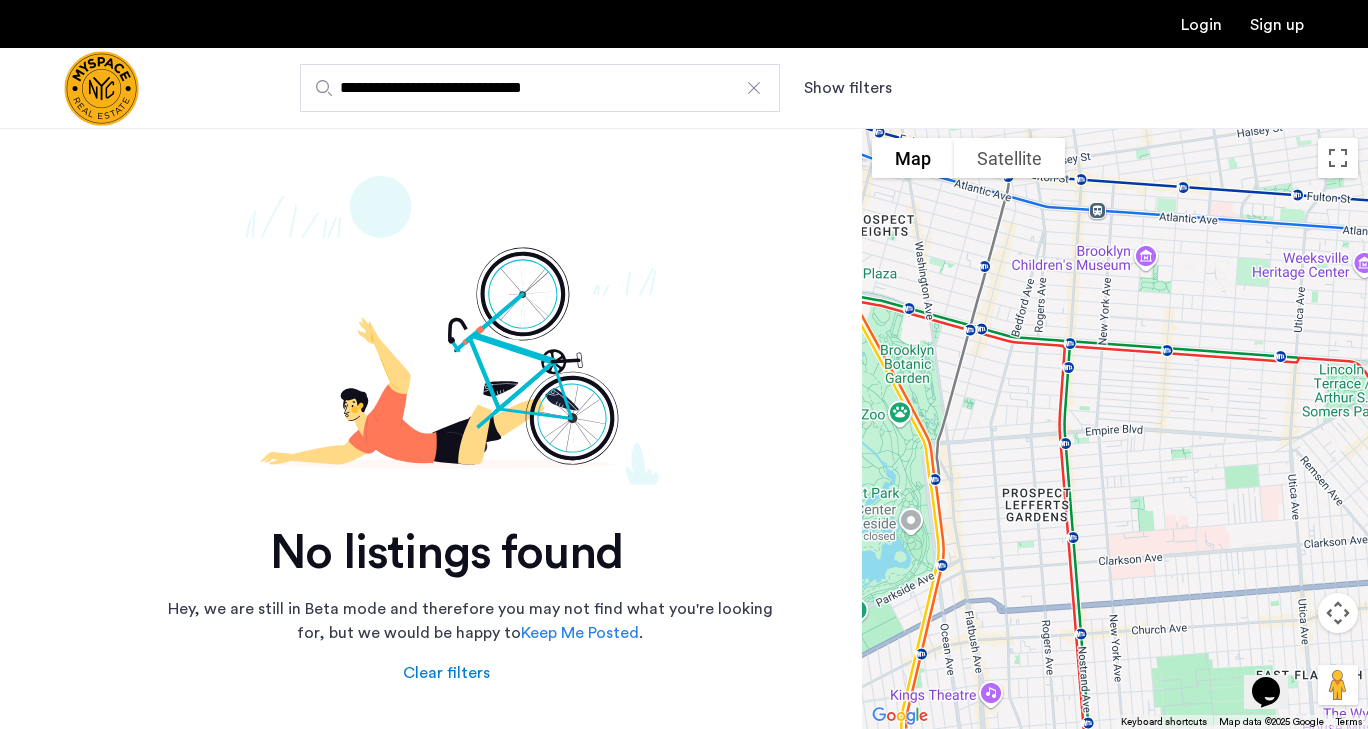 click at bounding box center [754, 88] 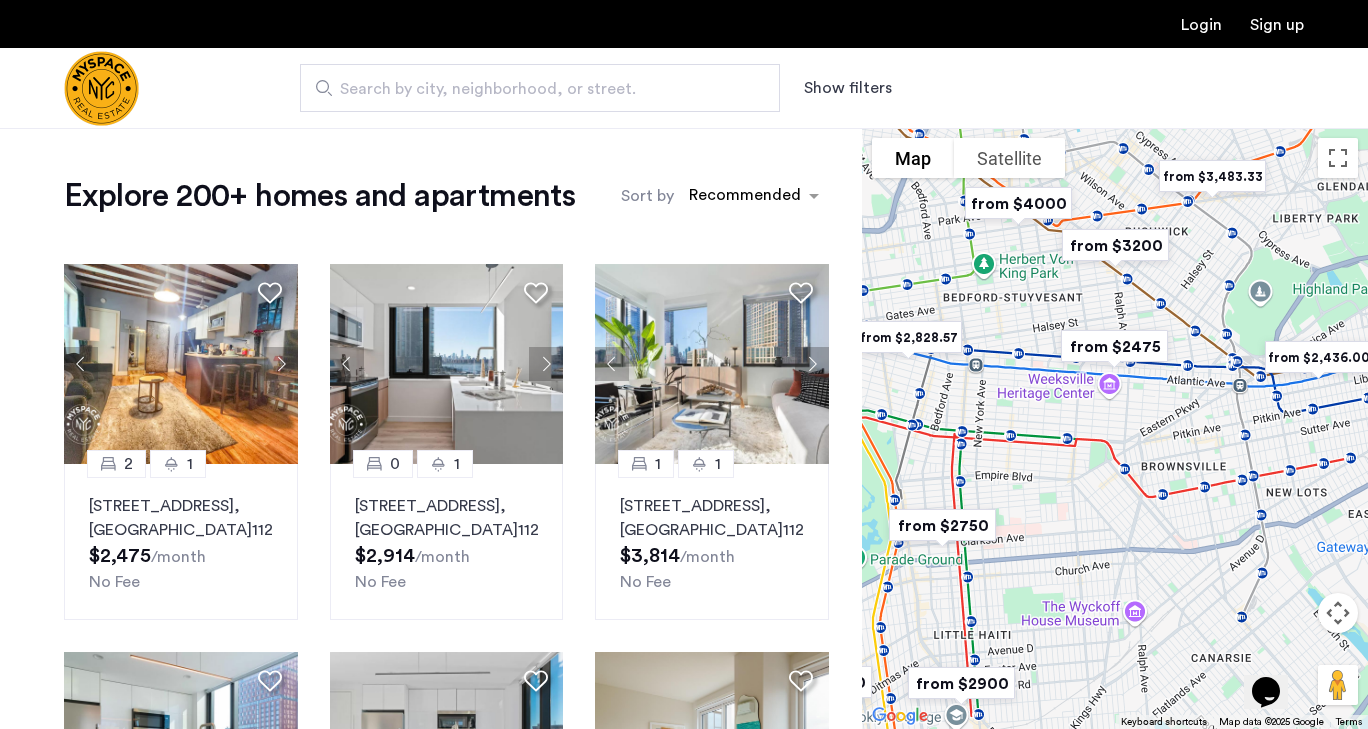 drag, startPoint x: 1054, startPoint y: 461, endPoint x: 1064, endPoint y: 459, distance: 10.198039 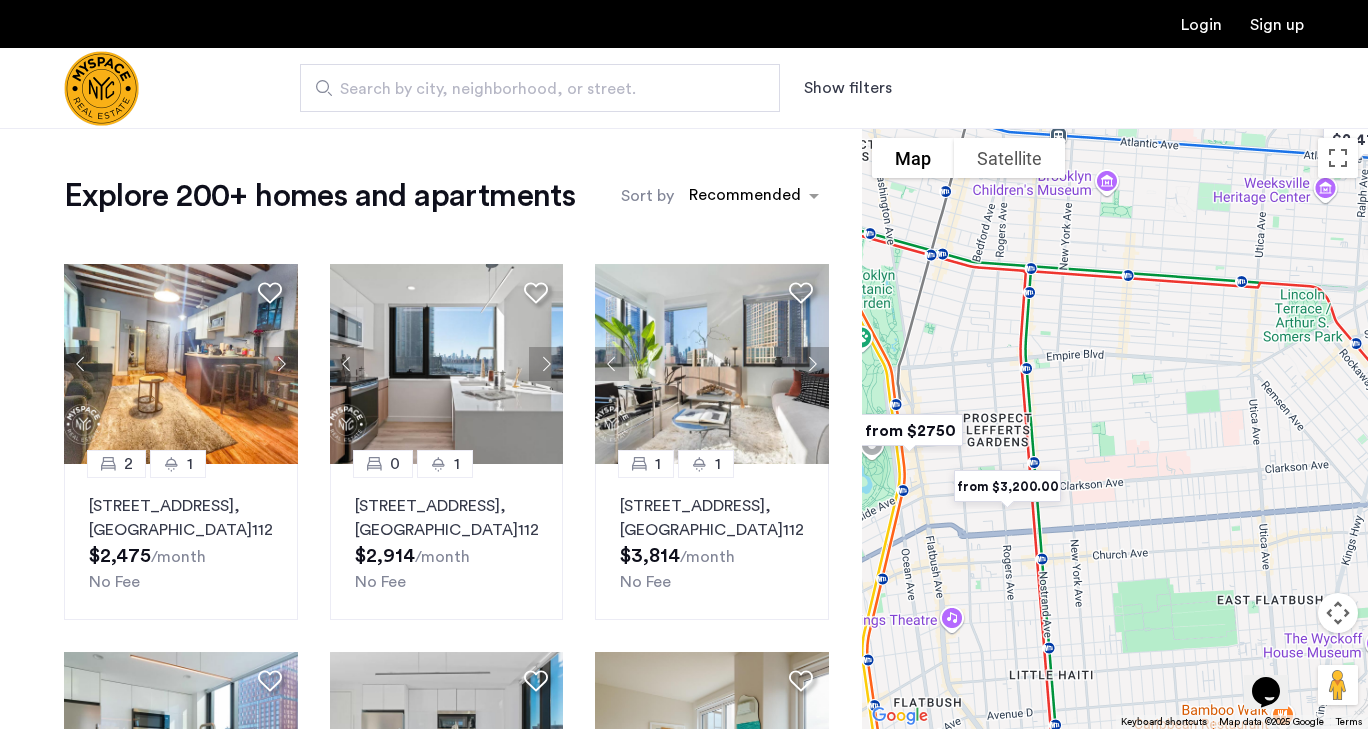 drag, startPoint x: 1027, startPoint y: 492, endPoint x: 1216, endPoint y: 343, distance: 240.66989 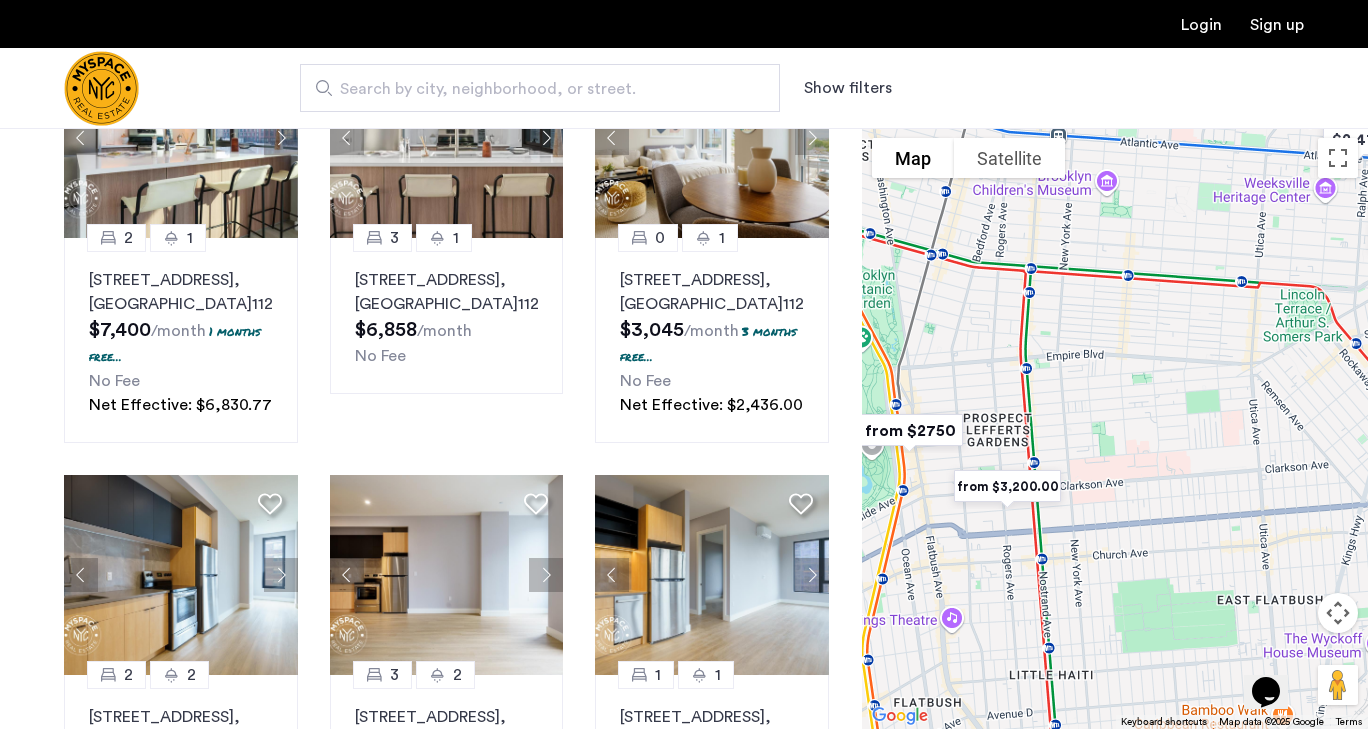 scroll, scrollTop: 0, scrollLeft: 0, axis: both 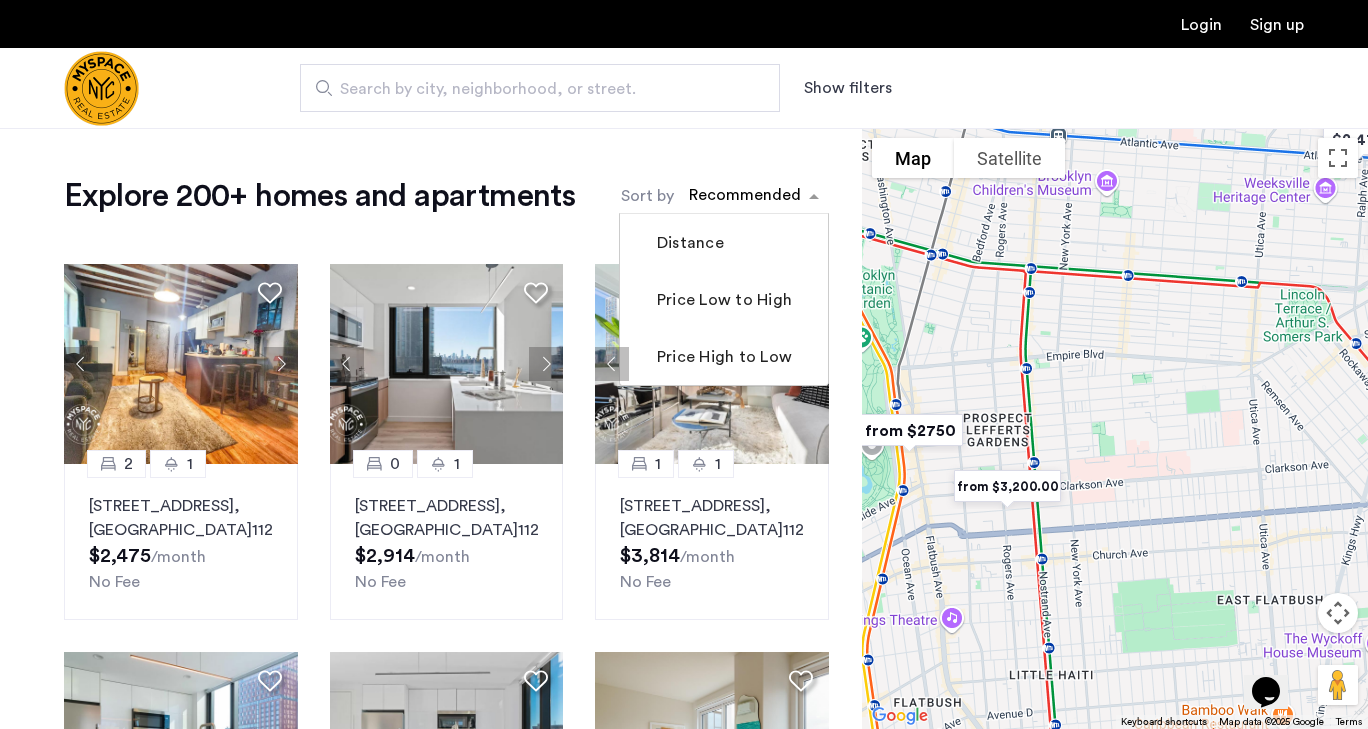 click 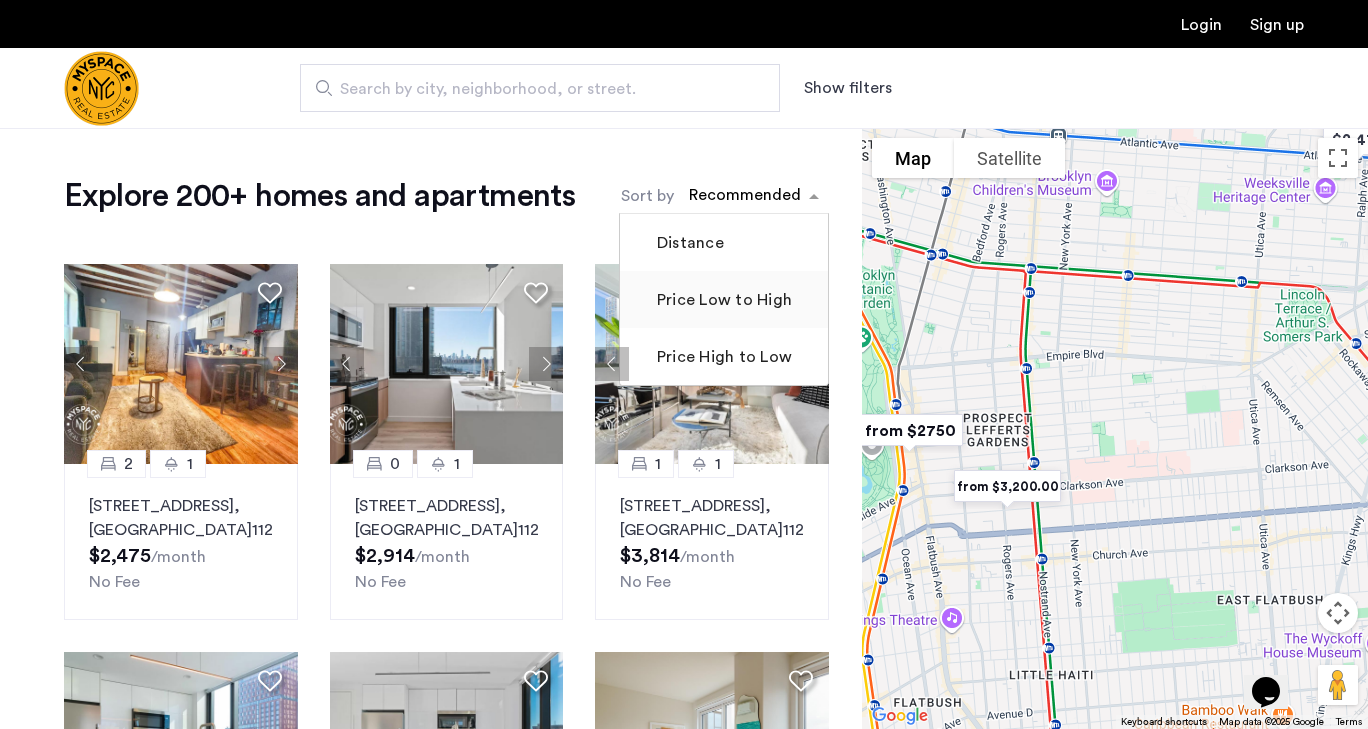 click on "Price Low to High" at bounding box center (722, 300) 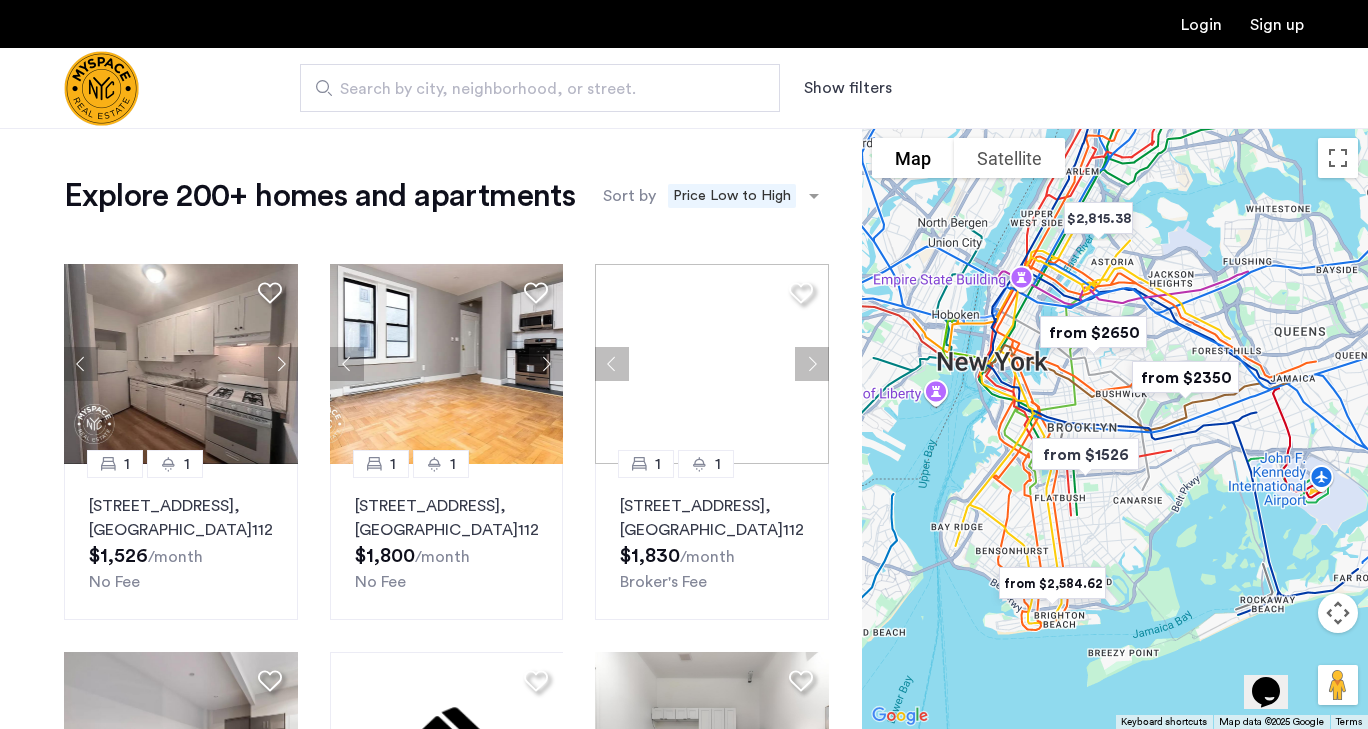 click on "Show filters" at bounding box center [848, 88] 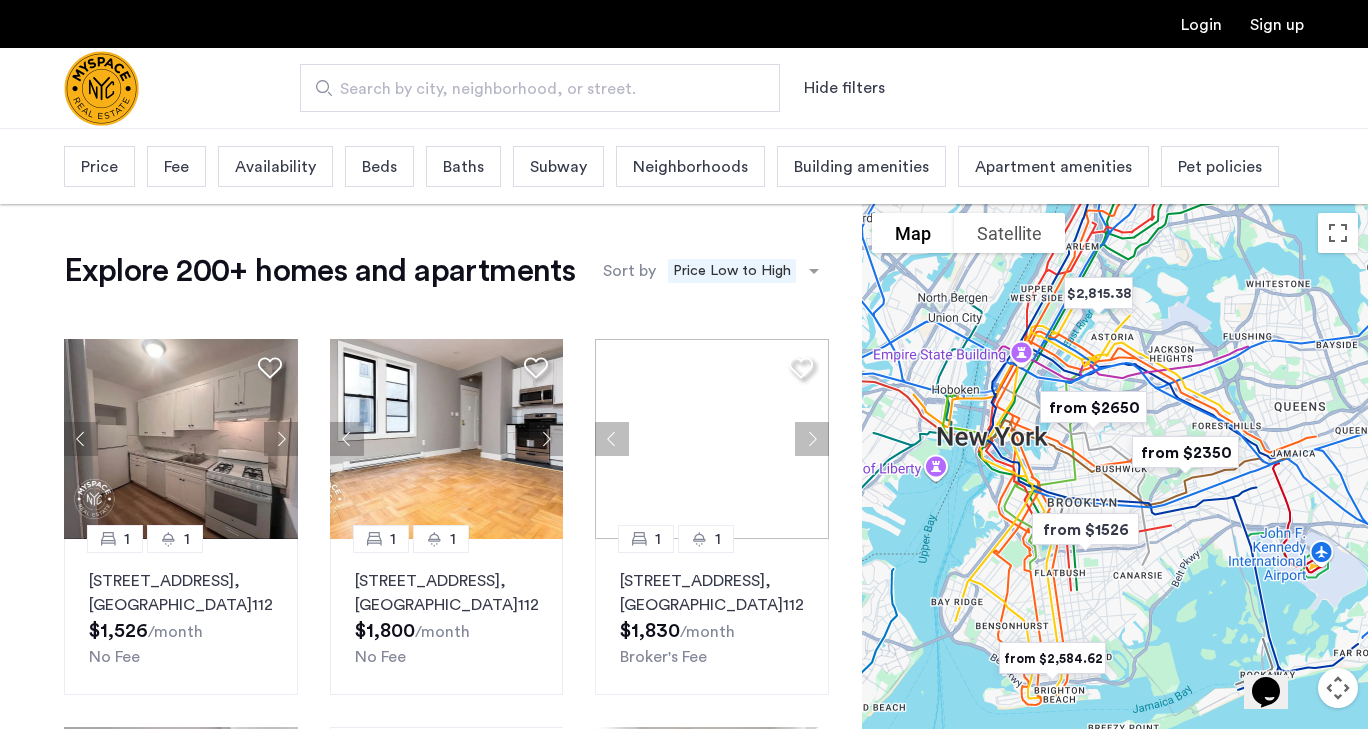 click on "Beds" at bounding box center [379, 167] 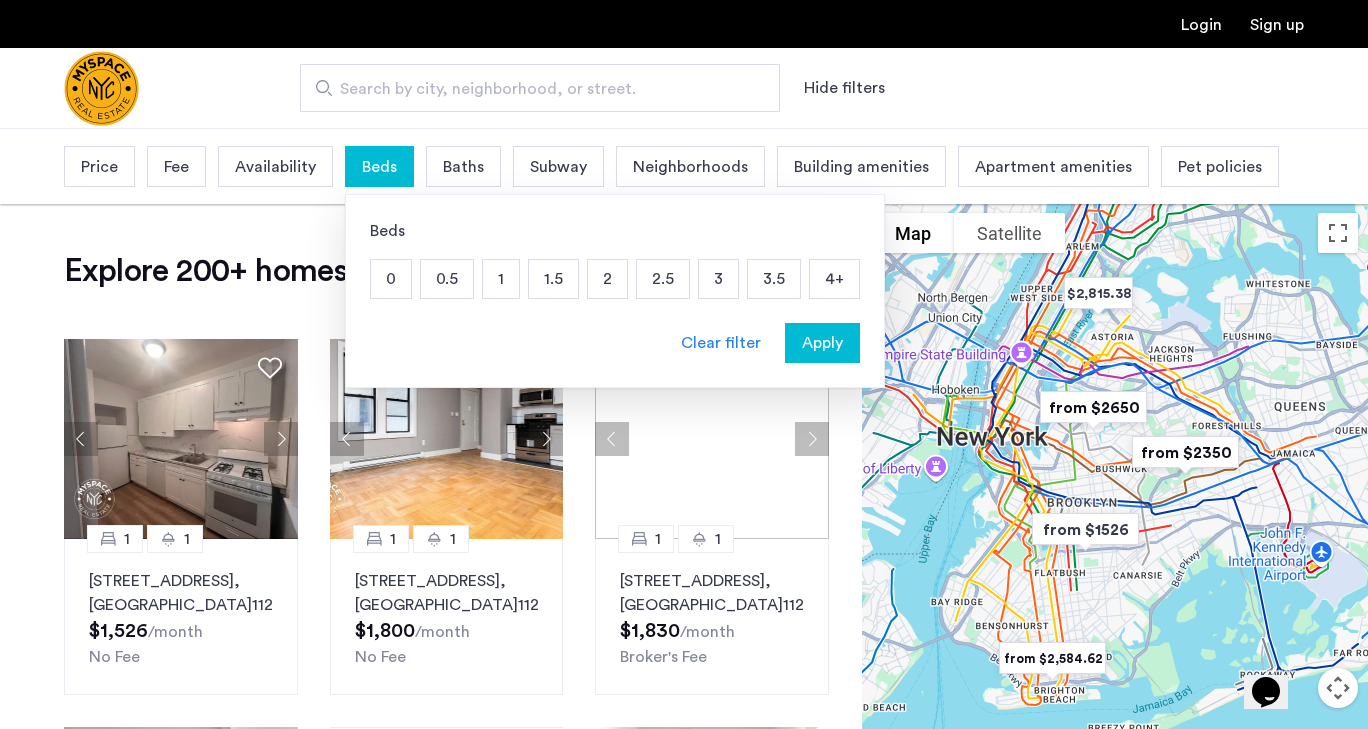 click on "3" at bounding box center (718, 279) 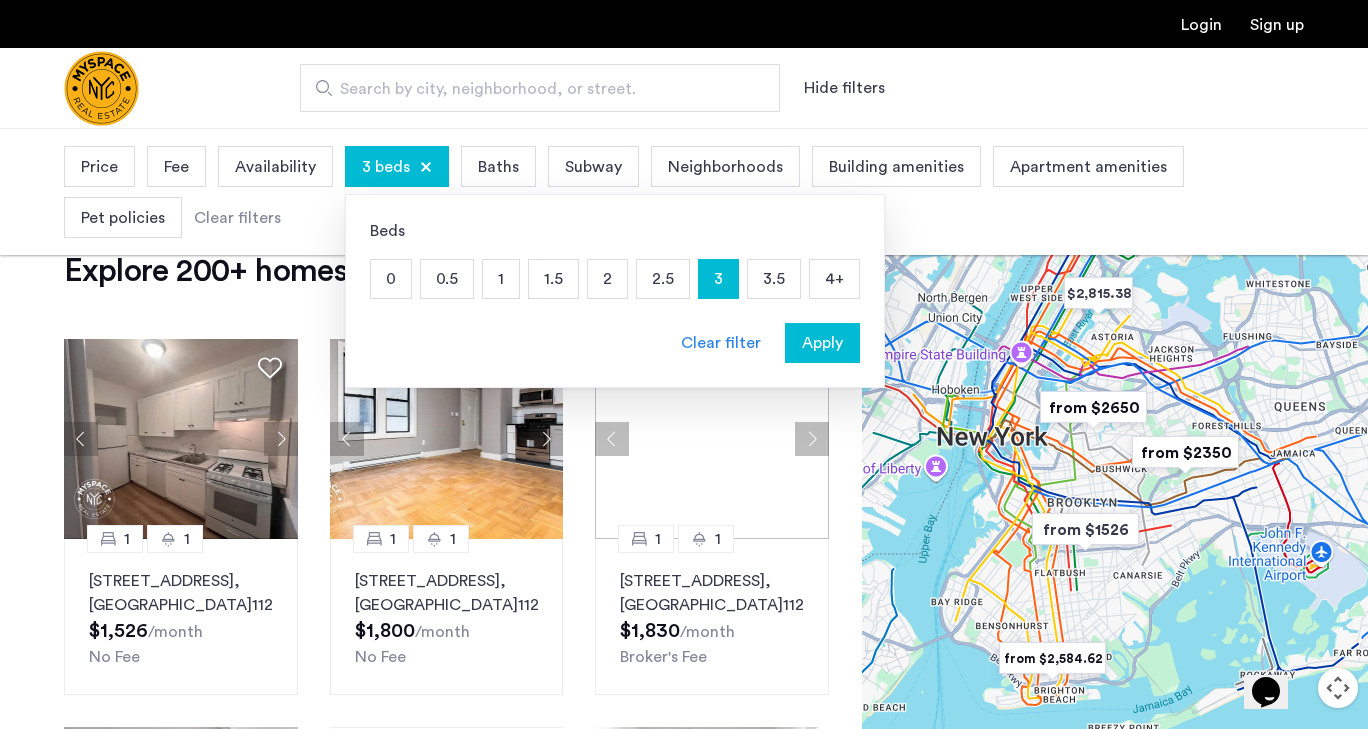 click on "Apply" at bounding box center [822, 343] 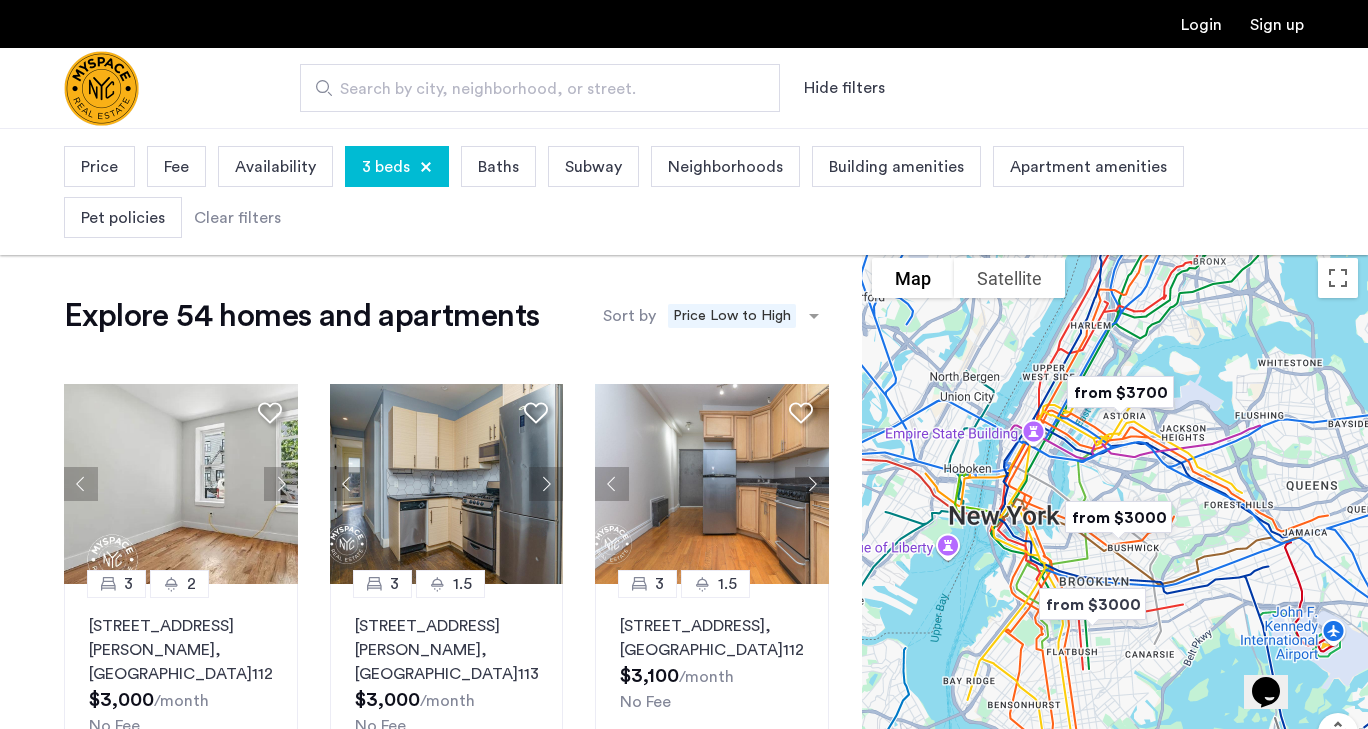 drag, startPoint x: 674, startPoint y: 550, endPoint x: 799, endPoint y: 349, distance: 236.69812 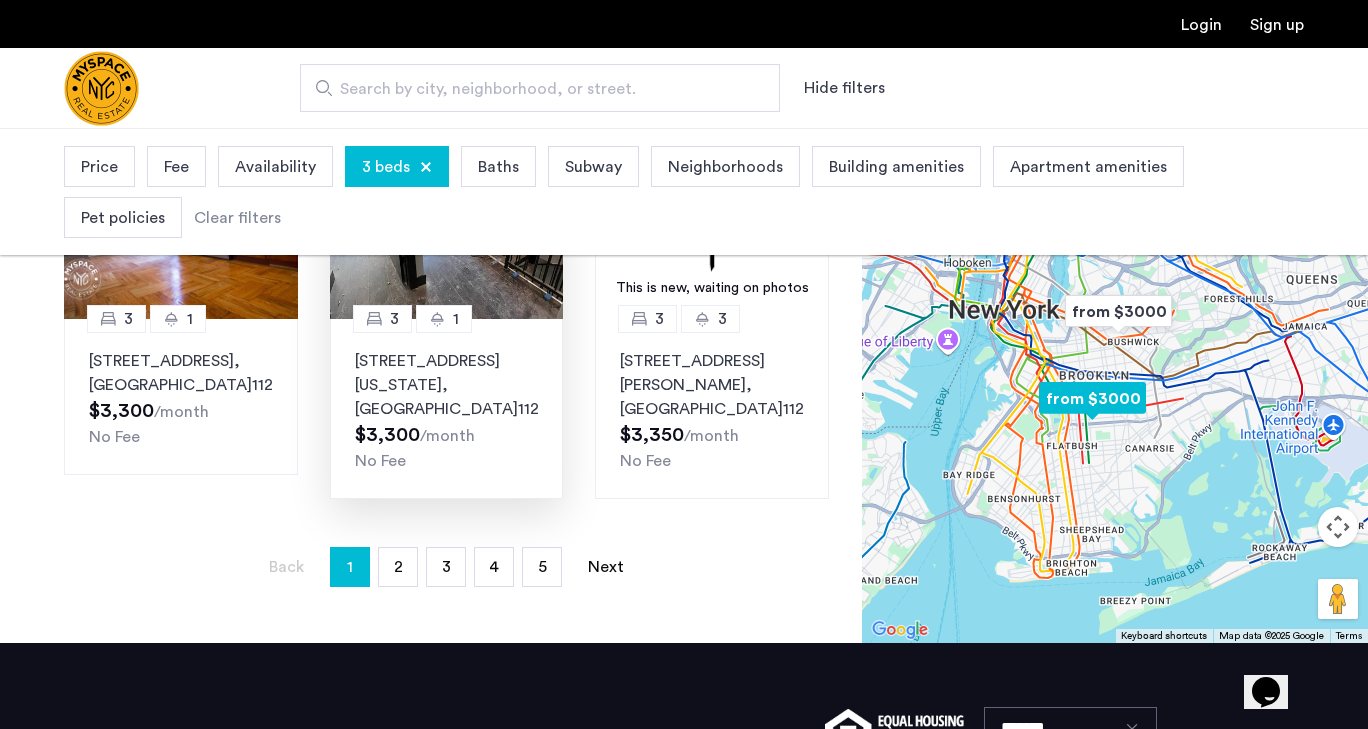 scroll, scrollTop: 1479, scrollLeft: 0, axis: vertical 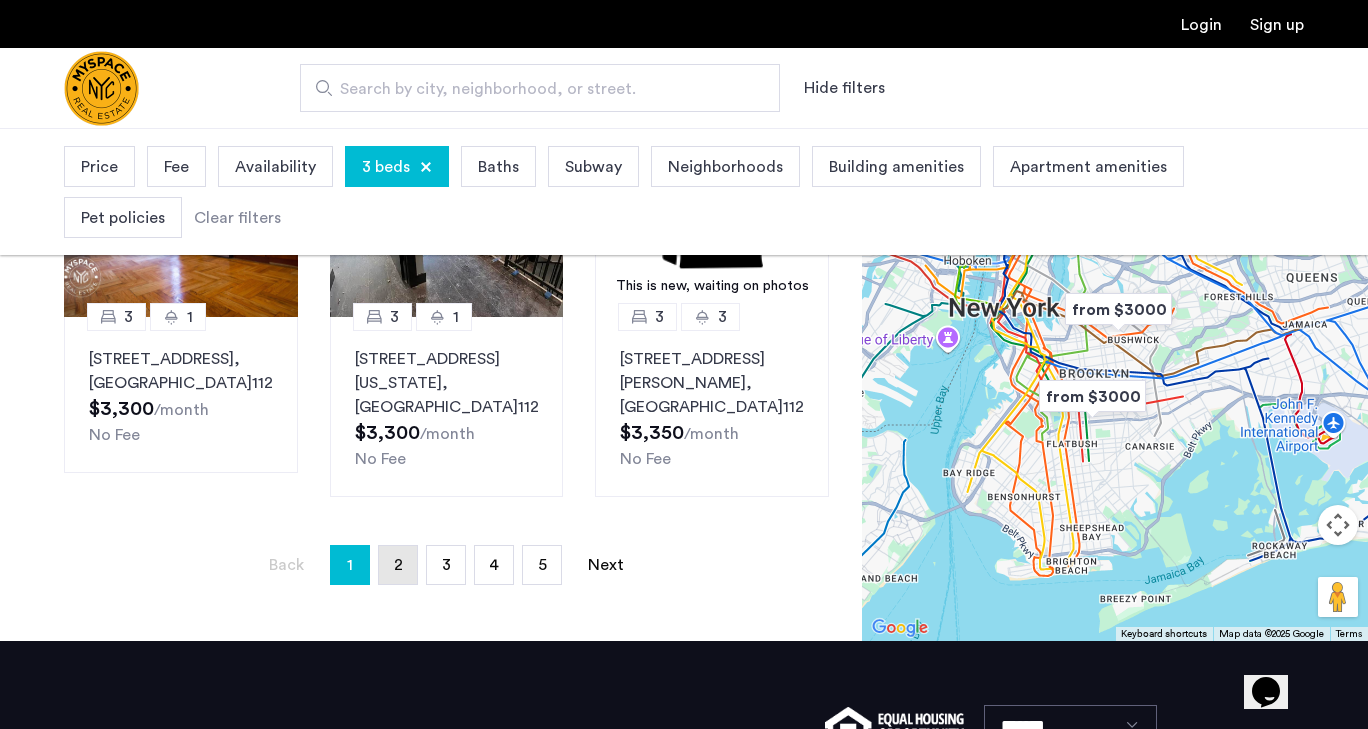 click on "page  2" at bounding box center (398, 565) 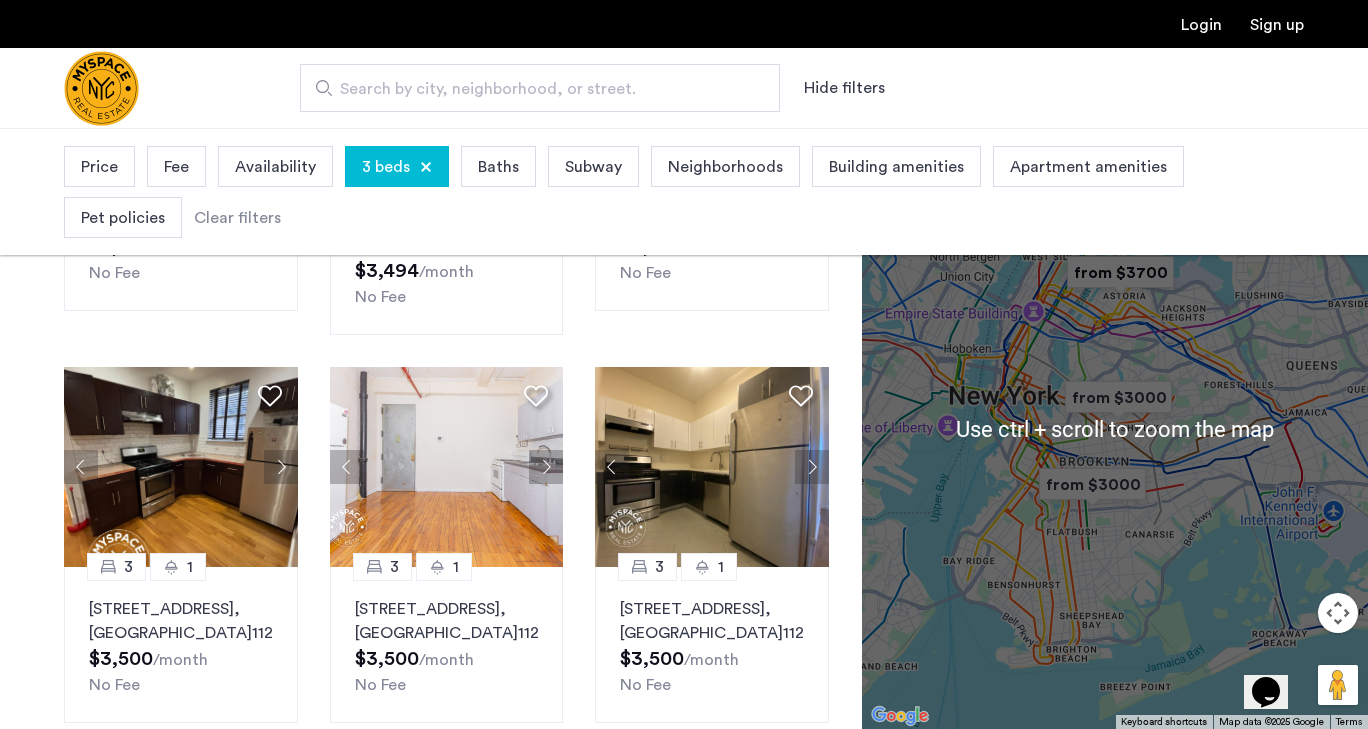 scroll, scrollTop: 428, scrollLeft: 0, axis: vertical 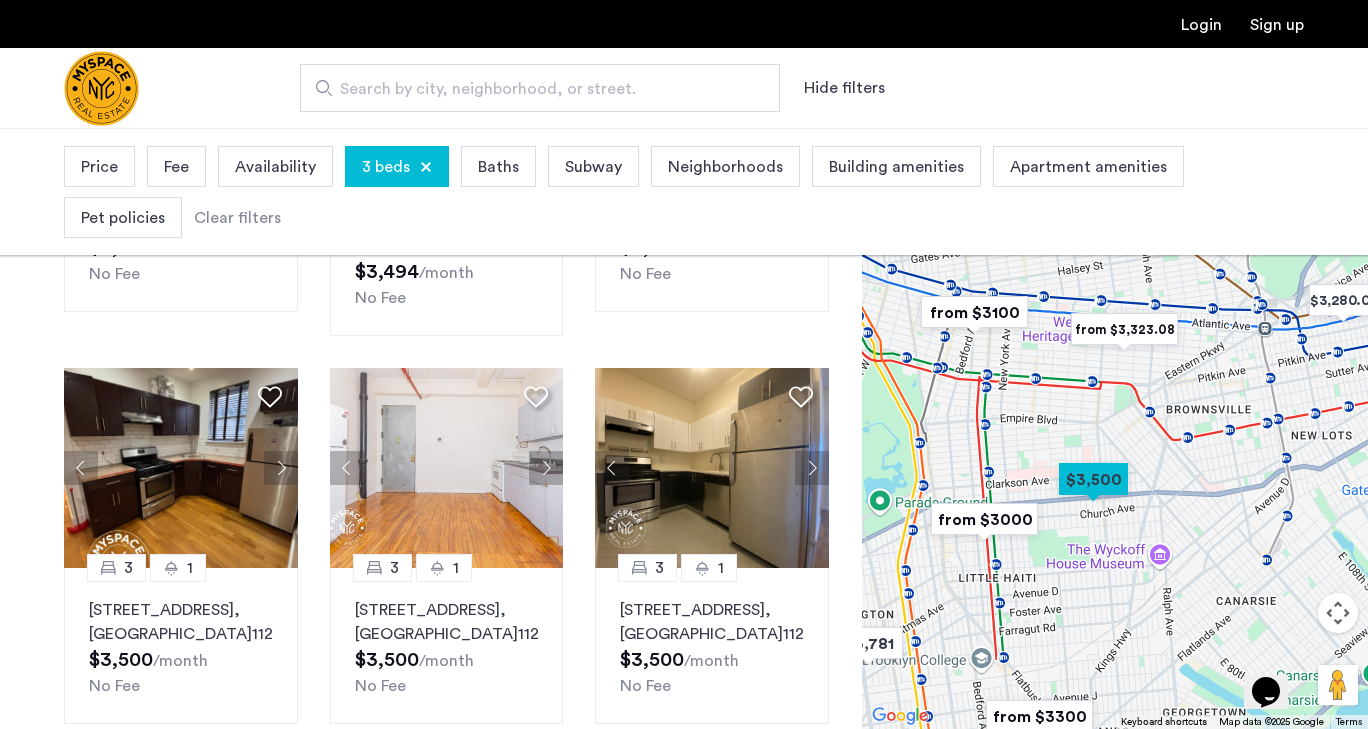 drag, startPoint x: 1098, startPoint y: 408, endPoint x: 1115, endPoint y: 448, distance: 43.462627 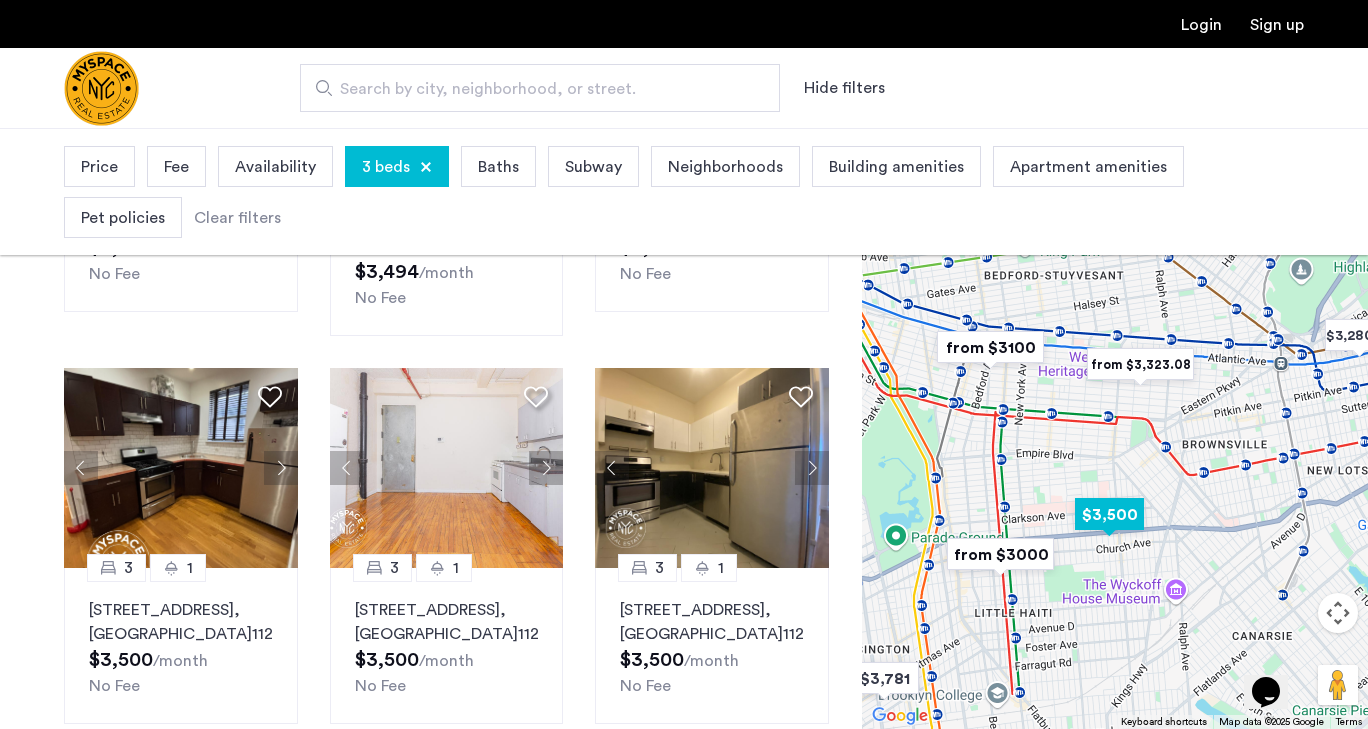 scroll, scrollTop: 423, scrollLeft: 0, axis: vertical 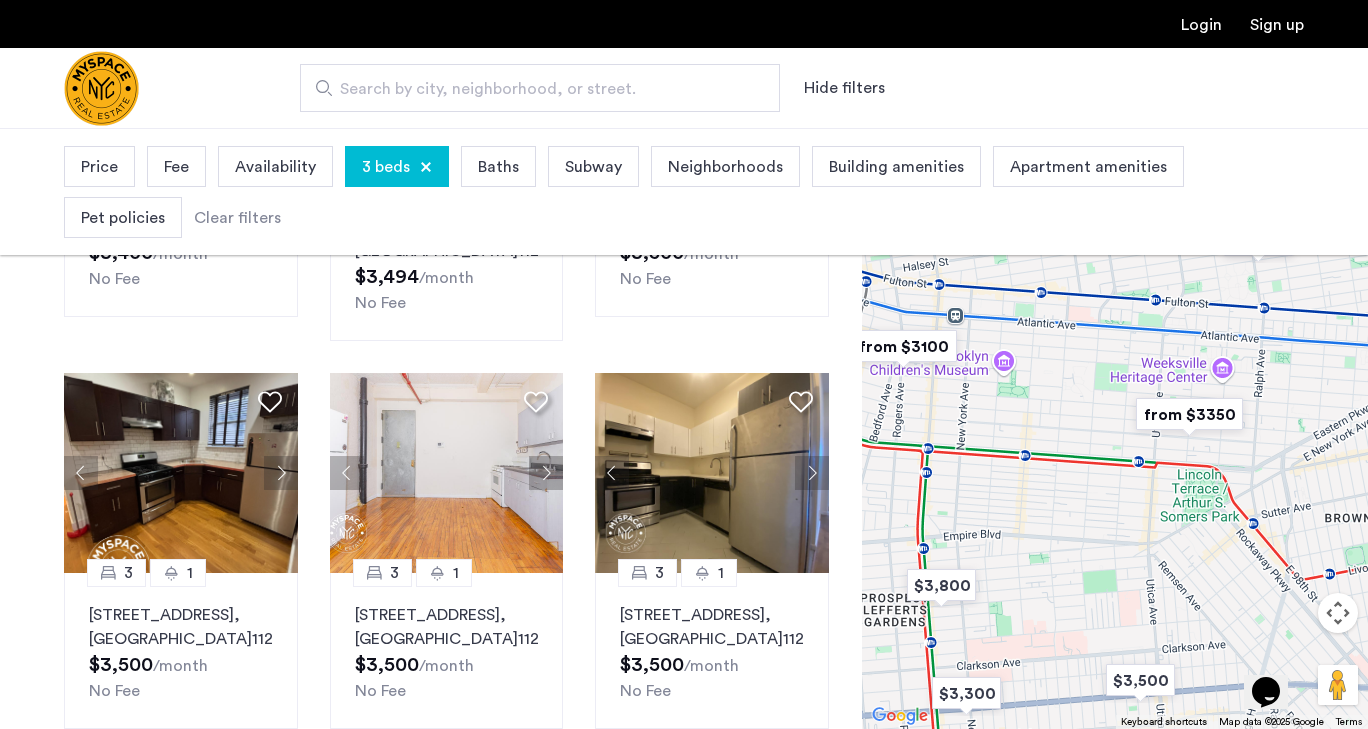 drag, startPoint x: 1017, startPoint y: 439, endPoint x: 1060, endPoint y: 565, distance: 133.13527 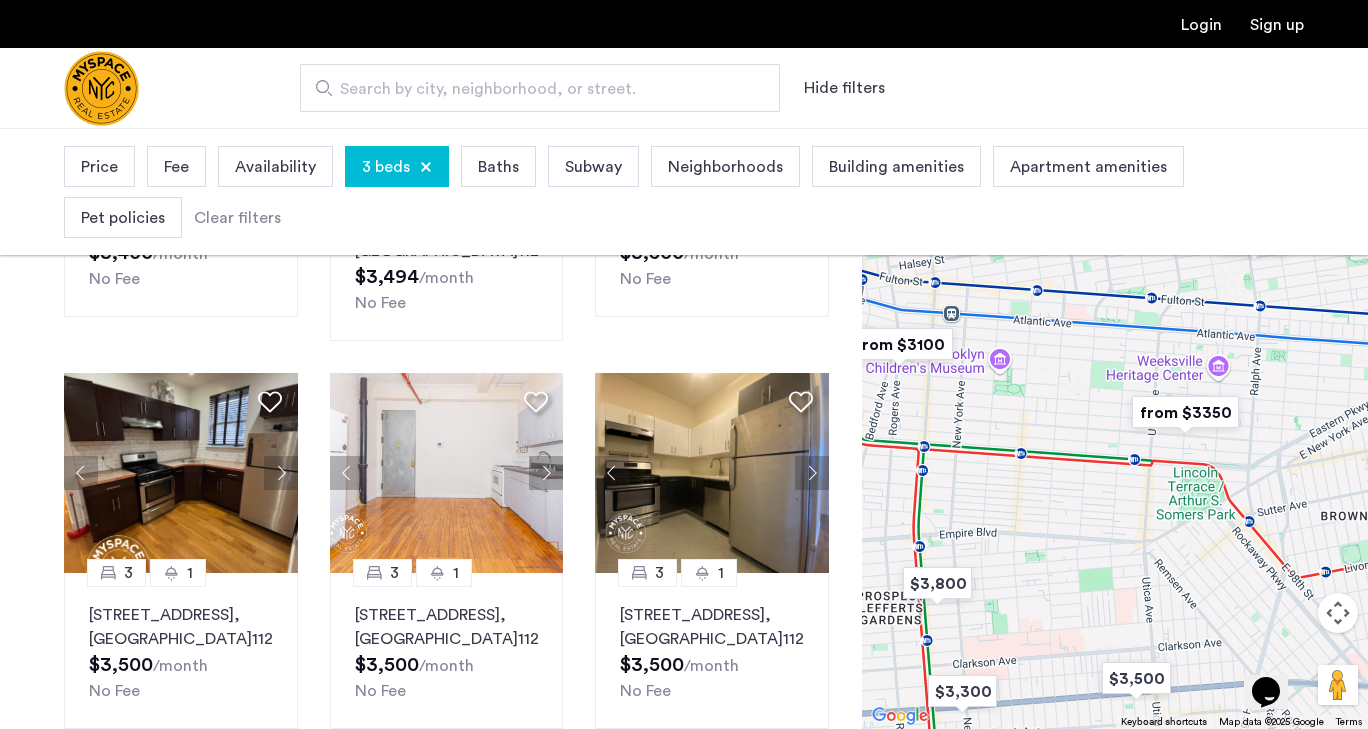 click at bounding box center (1185, 412) 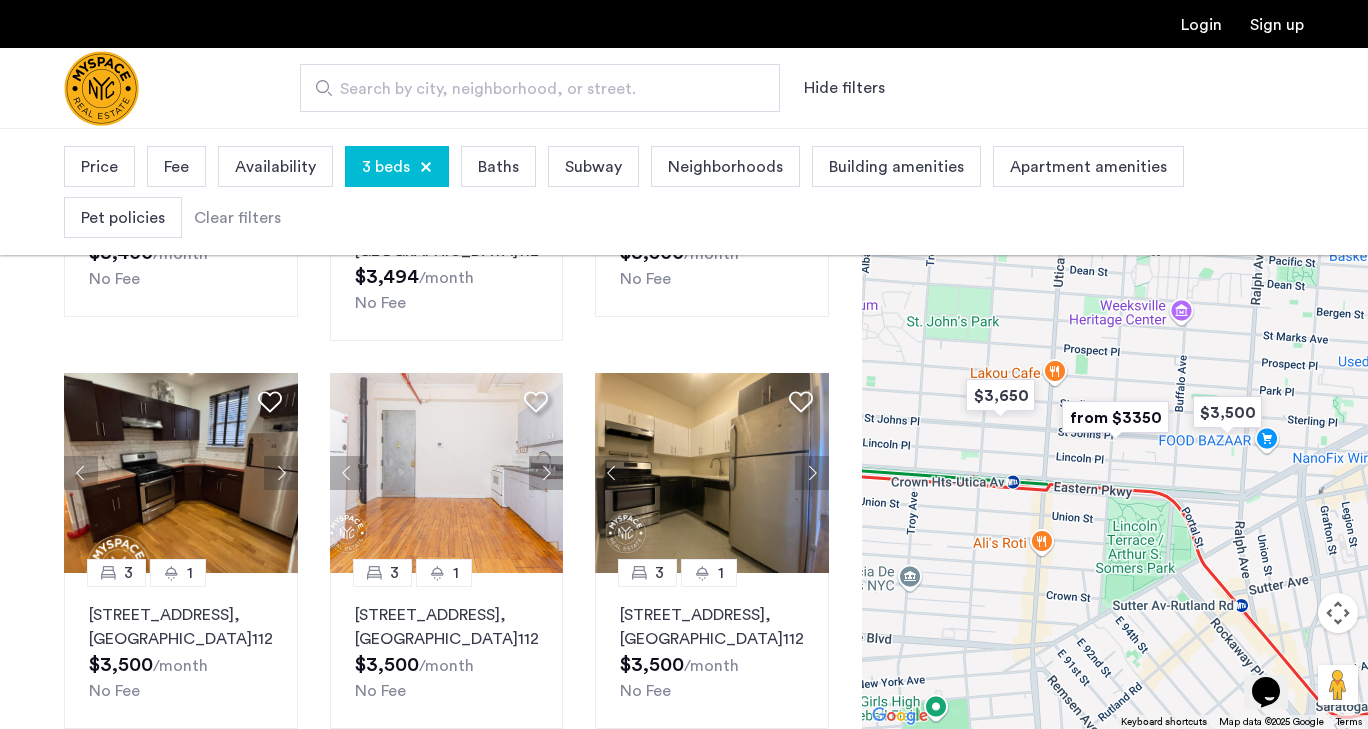 click at bounding box center (1115, 417) 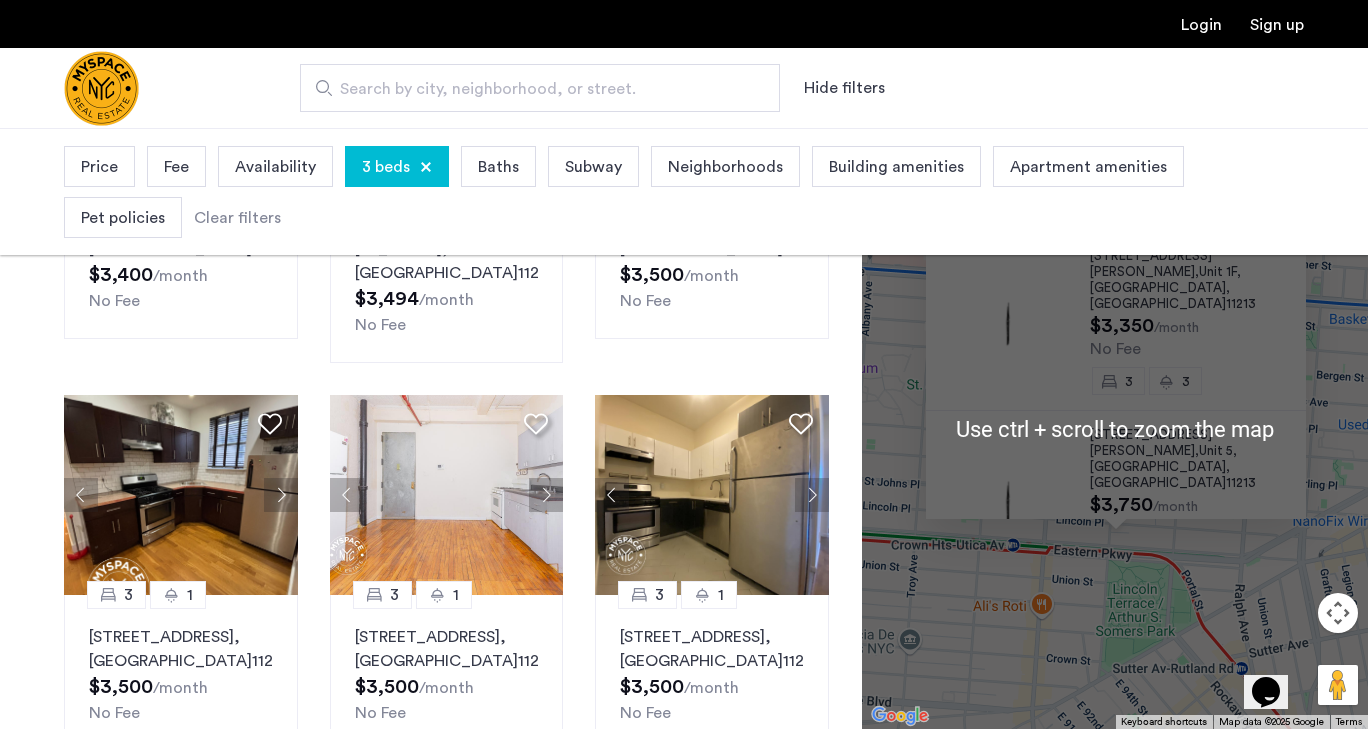 scroll, scrollTop: 493, scrollLeft: 0, axis: vertical 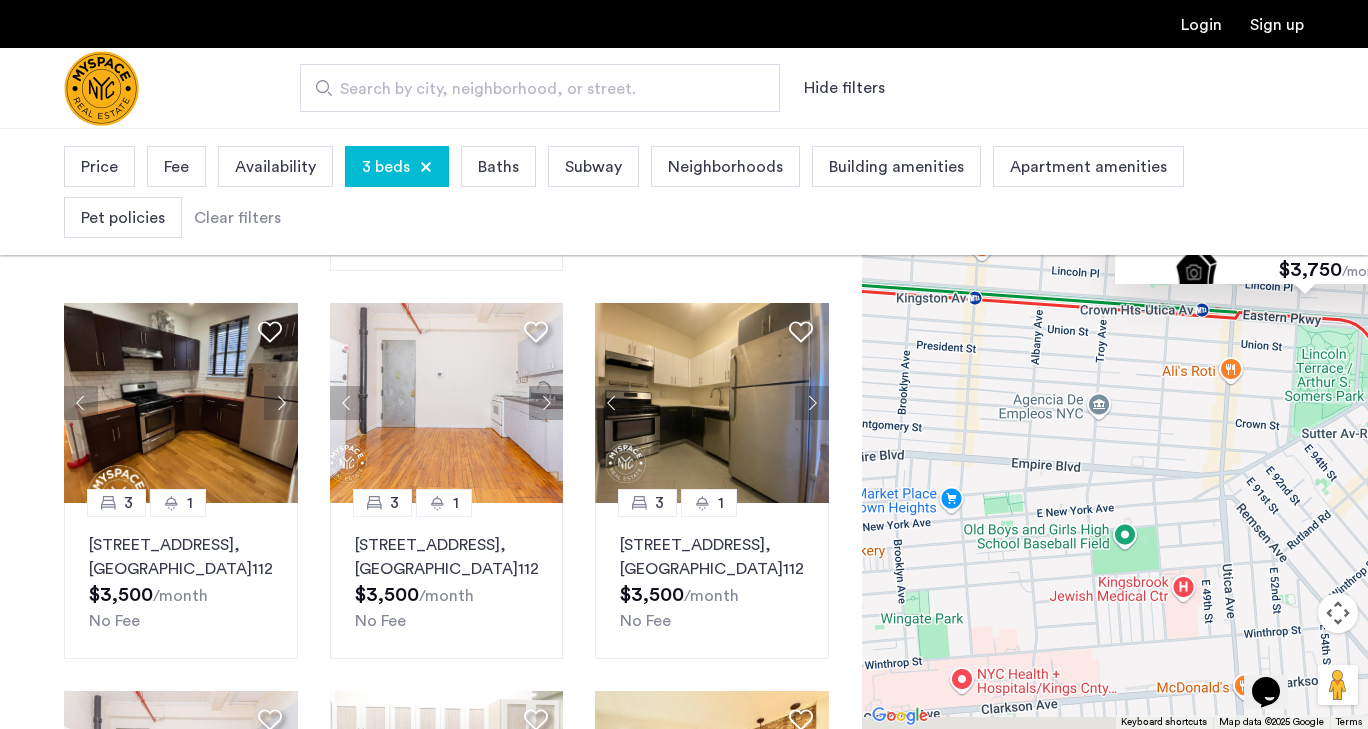 drag, startPoint x: 996, startPoint y: 579, endPoint x: 1190, endPoint y: 339, distance: 308.6033 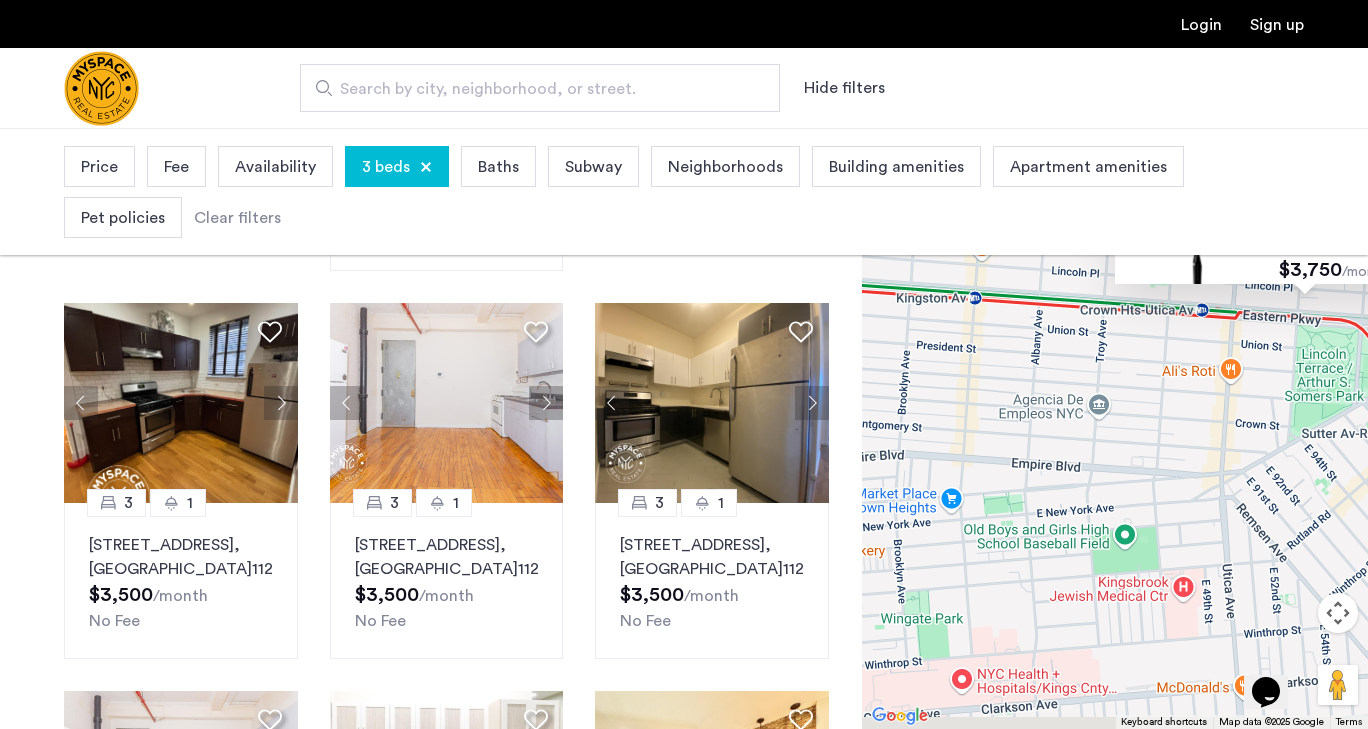 click on "1520 Saint Johns Place,  Unit 1F,  Brooklyn , NY  11213 $3,350  /month No Fee 3 3 1520 Saint Johns Place,  Unit 5,  Brooklyn , NY  11213 $3,750  /month No Fee 3 2" at bounding box center [1115, 428] 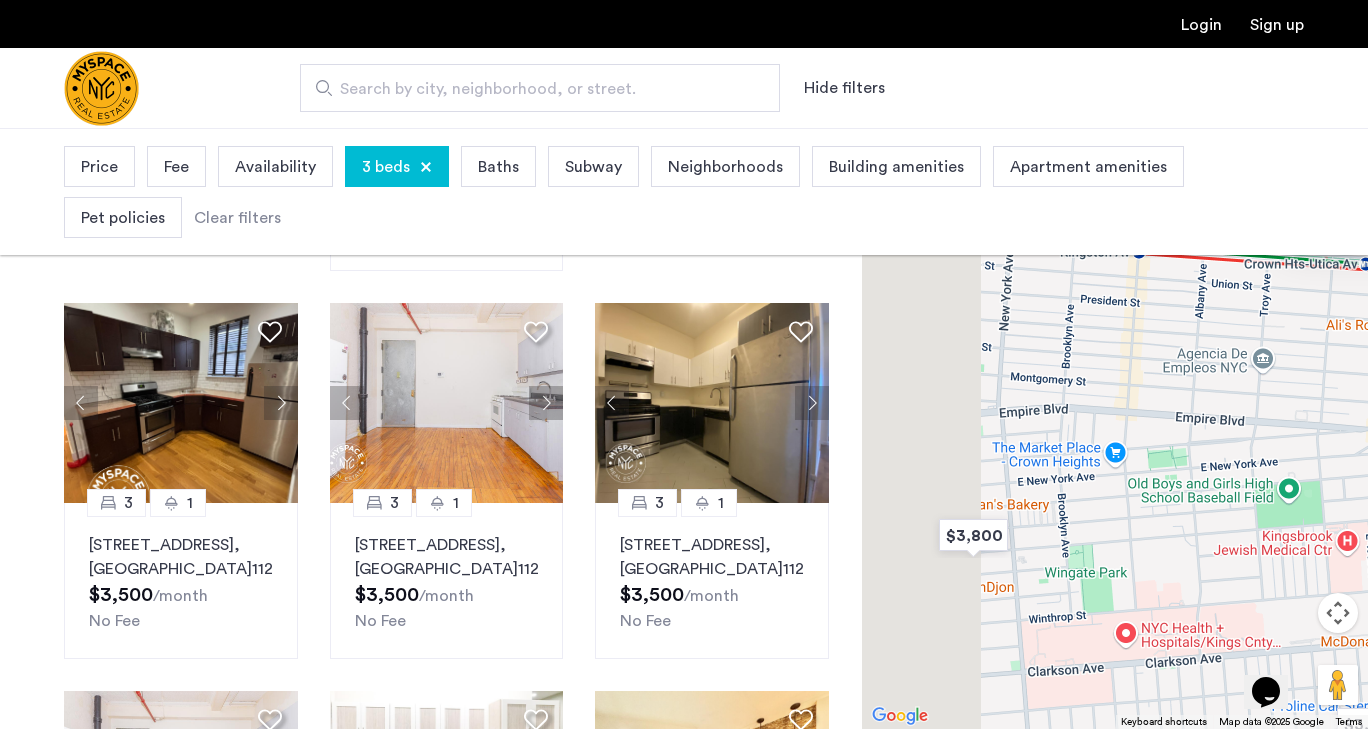 drag, startPoint x: 1226, startPoint y: 379, endPoint x: 1282, endPoint y: 371, distance: 56.568542 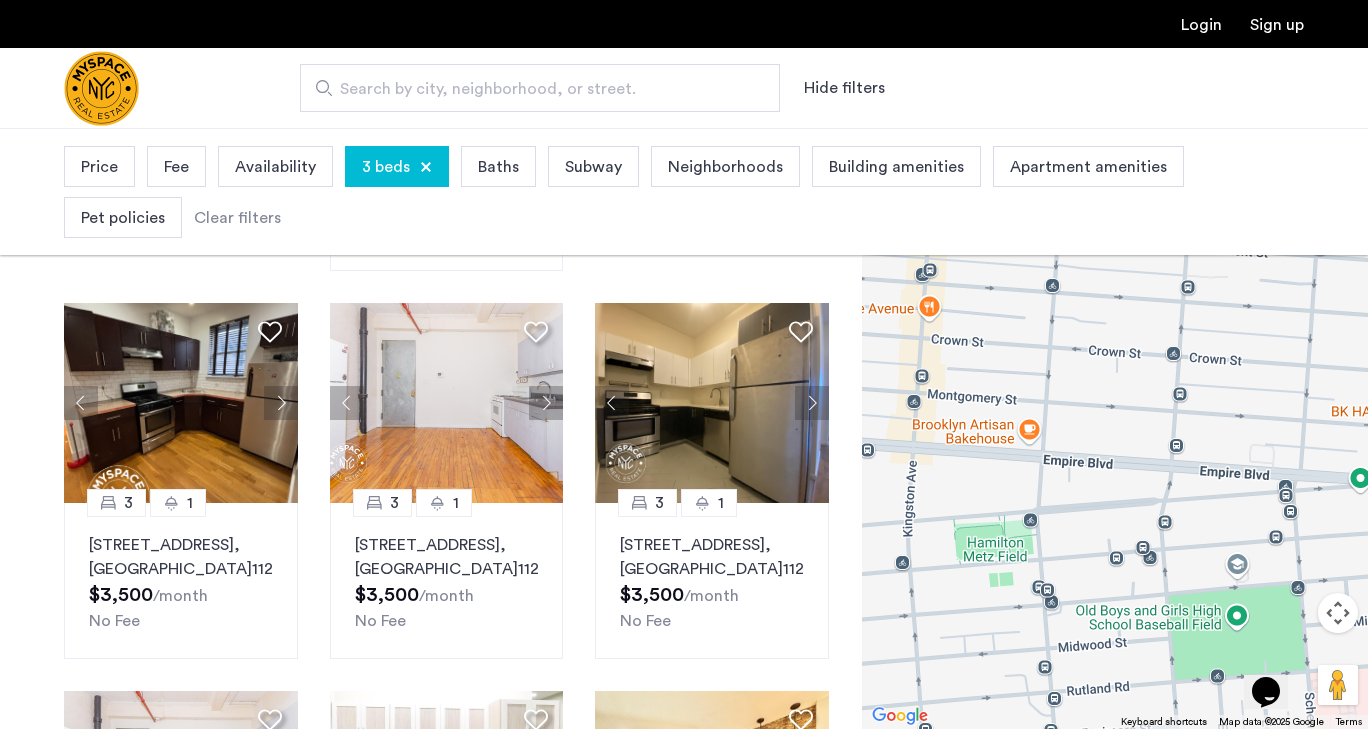 drag, startPoint x: 1233, startPoint y: 399, endPoint x: 1106, endPoint y: 417, distance: 128.26924 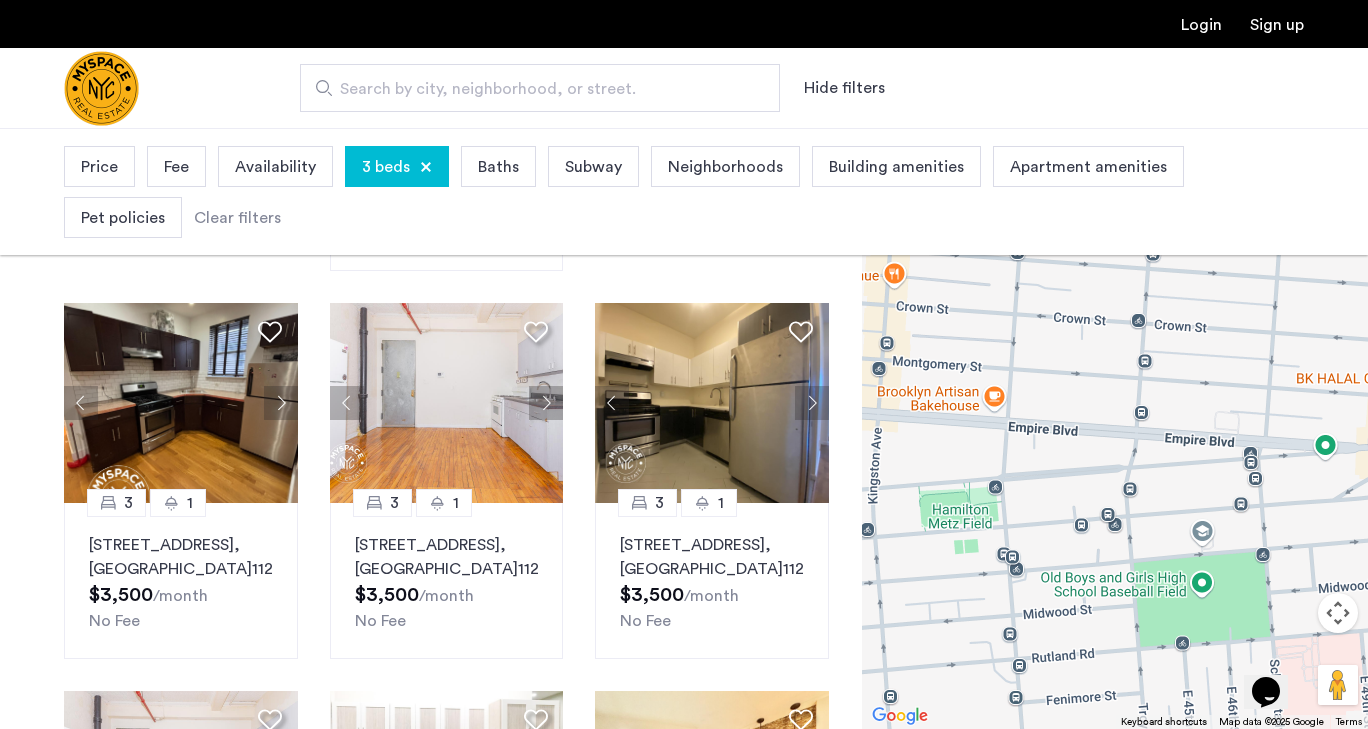 drag, startPoint x: 1260, startPoint y: 491, endPoint x: 1380, endPoint y: 438, distance: 131.18307 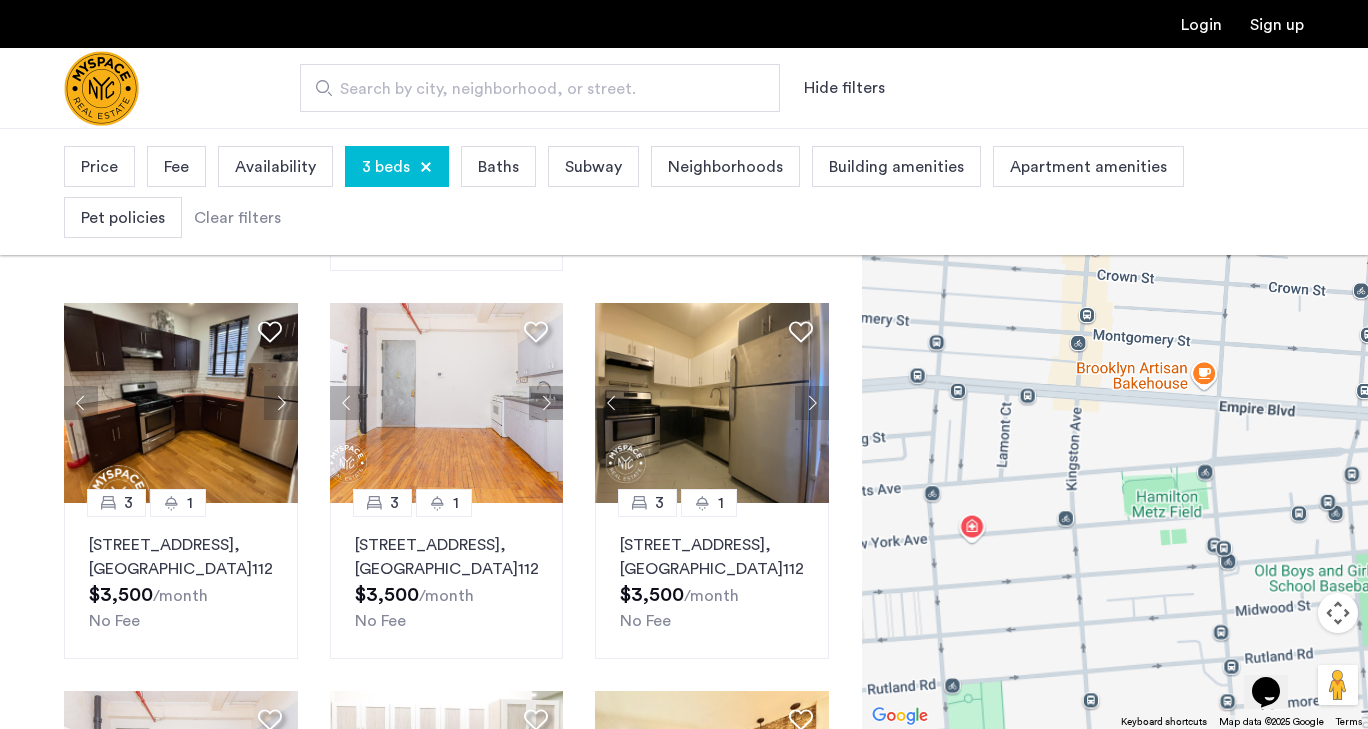 scroll, scrollTop: 488, scrollLeft: 0, axis: vertical 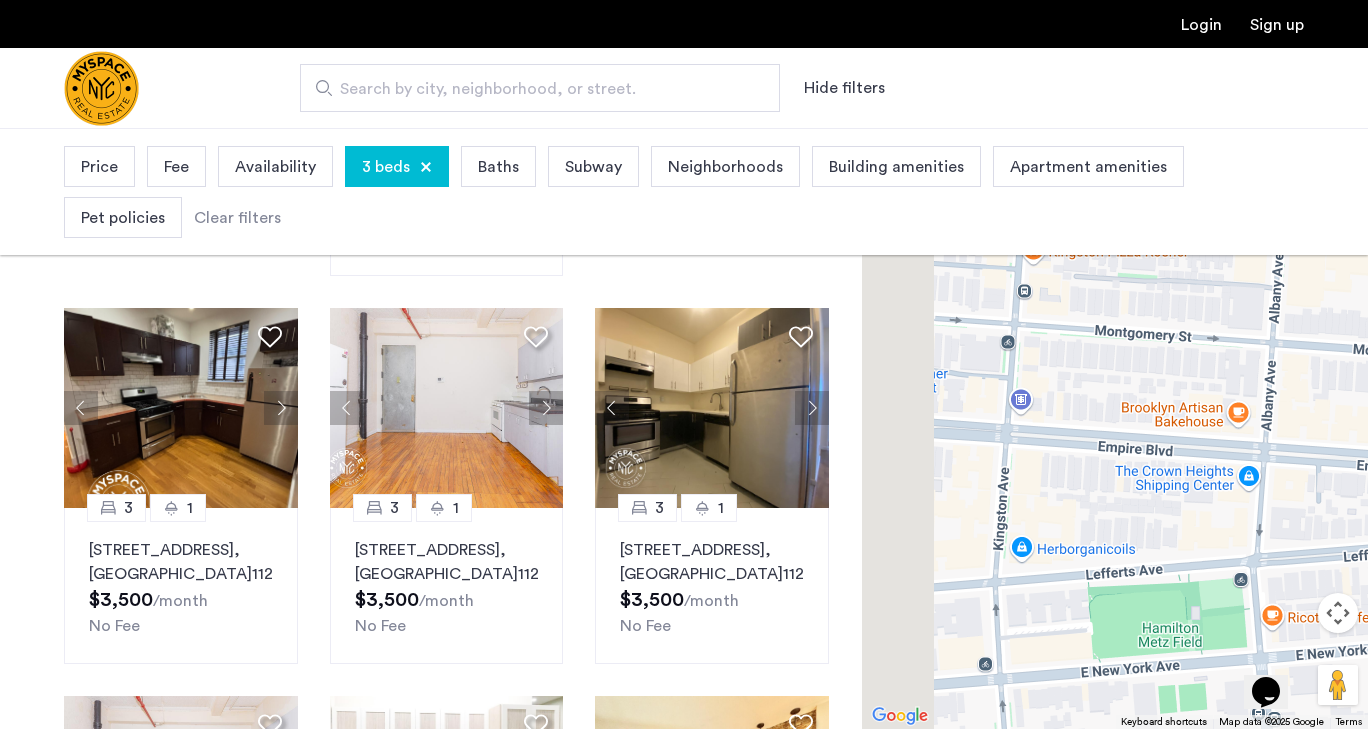drag, startPoint x: 1194, startPoint y: 393, endPoint x: 1276, endPoint y: 479, distance: 118.82761 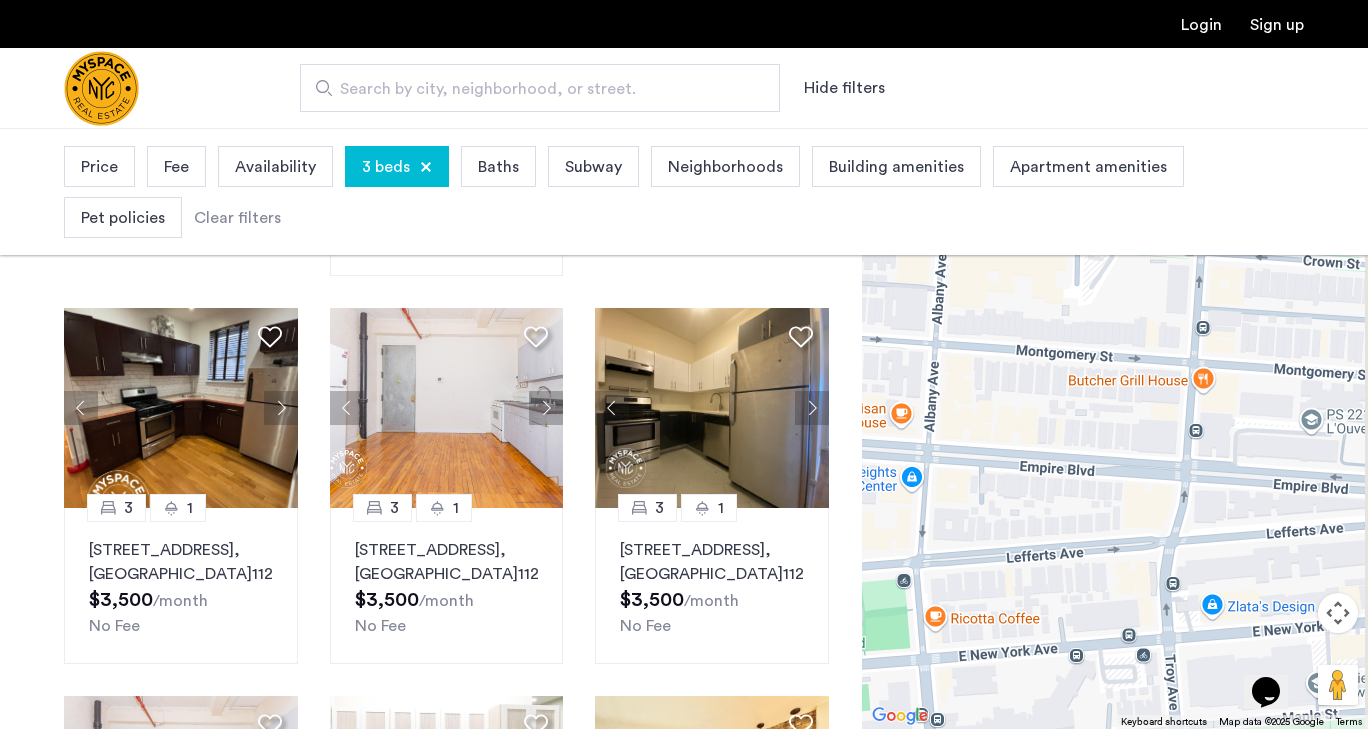 drag, startPoint x: 1275, startPoint y: 479, endPoint x: 838, endPoint y: 466, distance: 437.19333 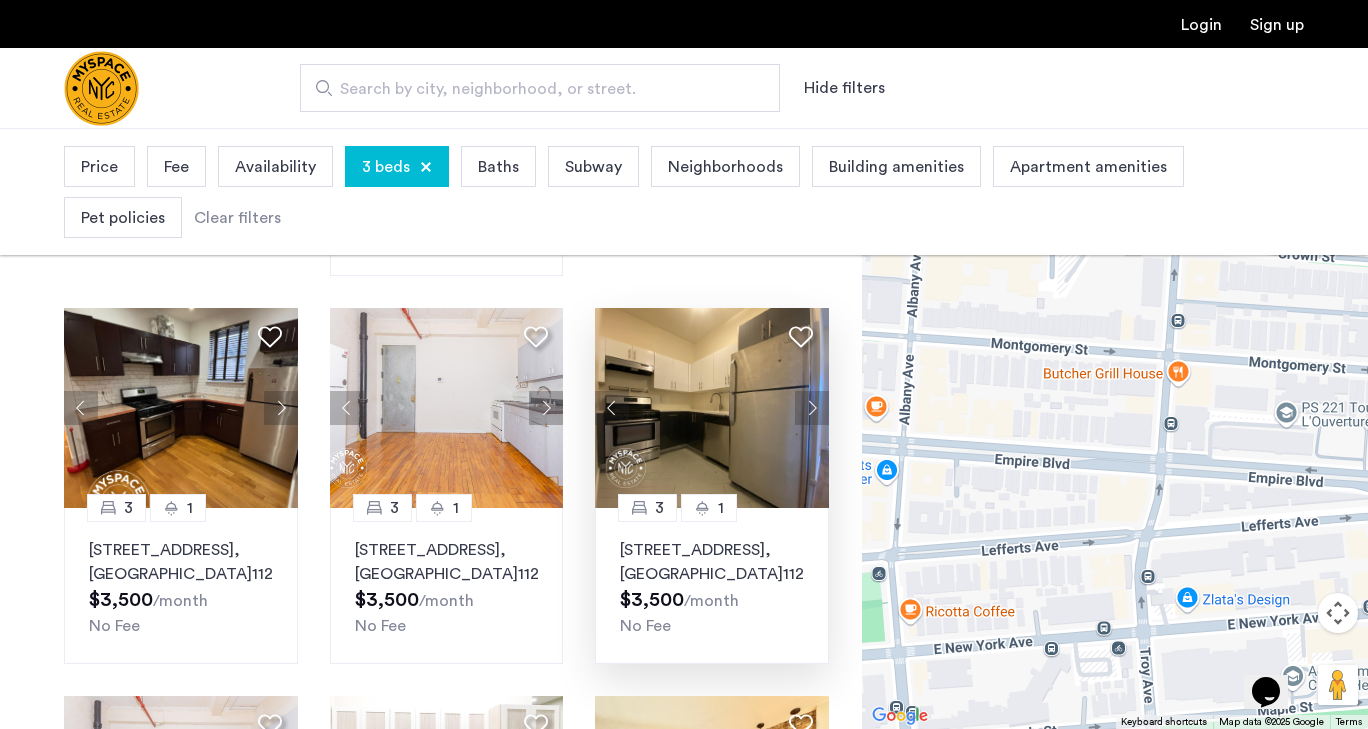 drag, startPoint x: 1118, startPoint y: 463, endPoint x: 751, endPoint y: 418, distance: 369.74857 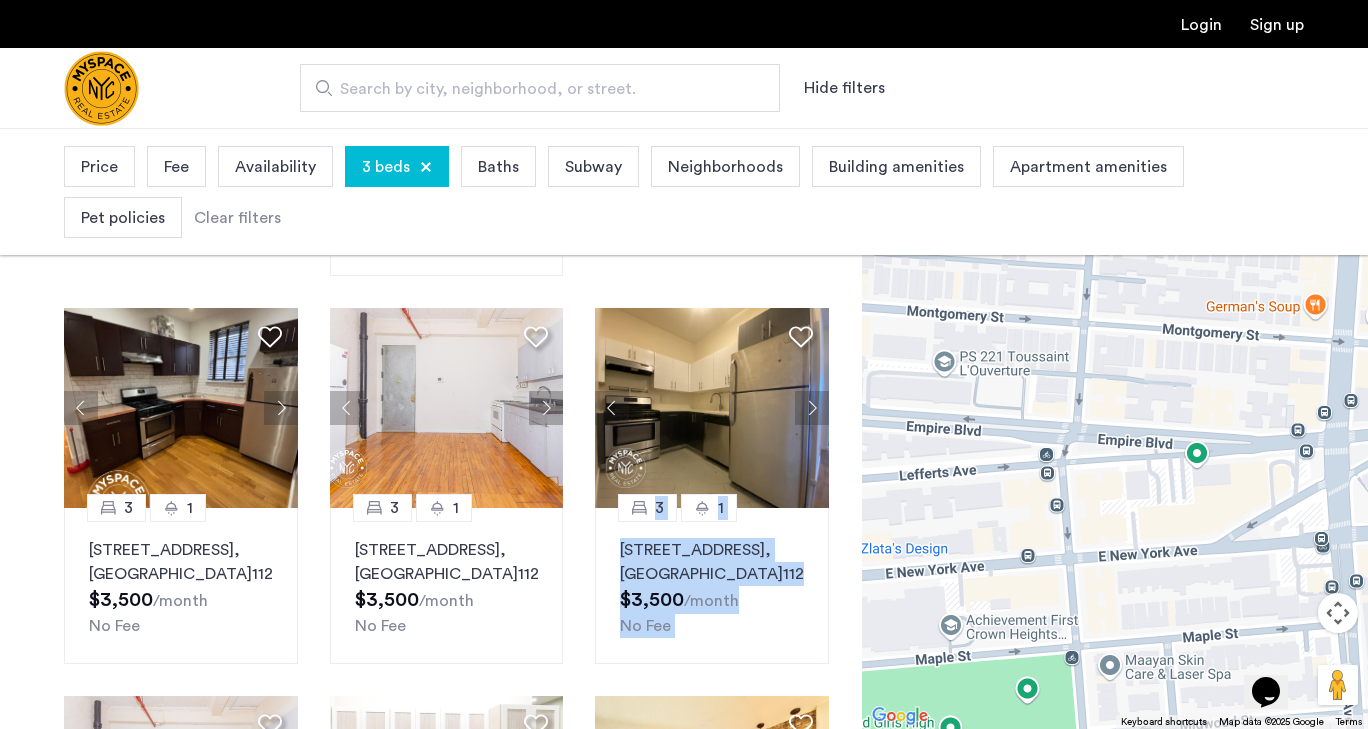 drag, startPoint x: 850, startPoint y: 408, endPoint x: 1313, endPoint y: 485, distance: 469.35913 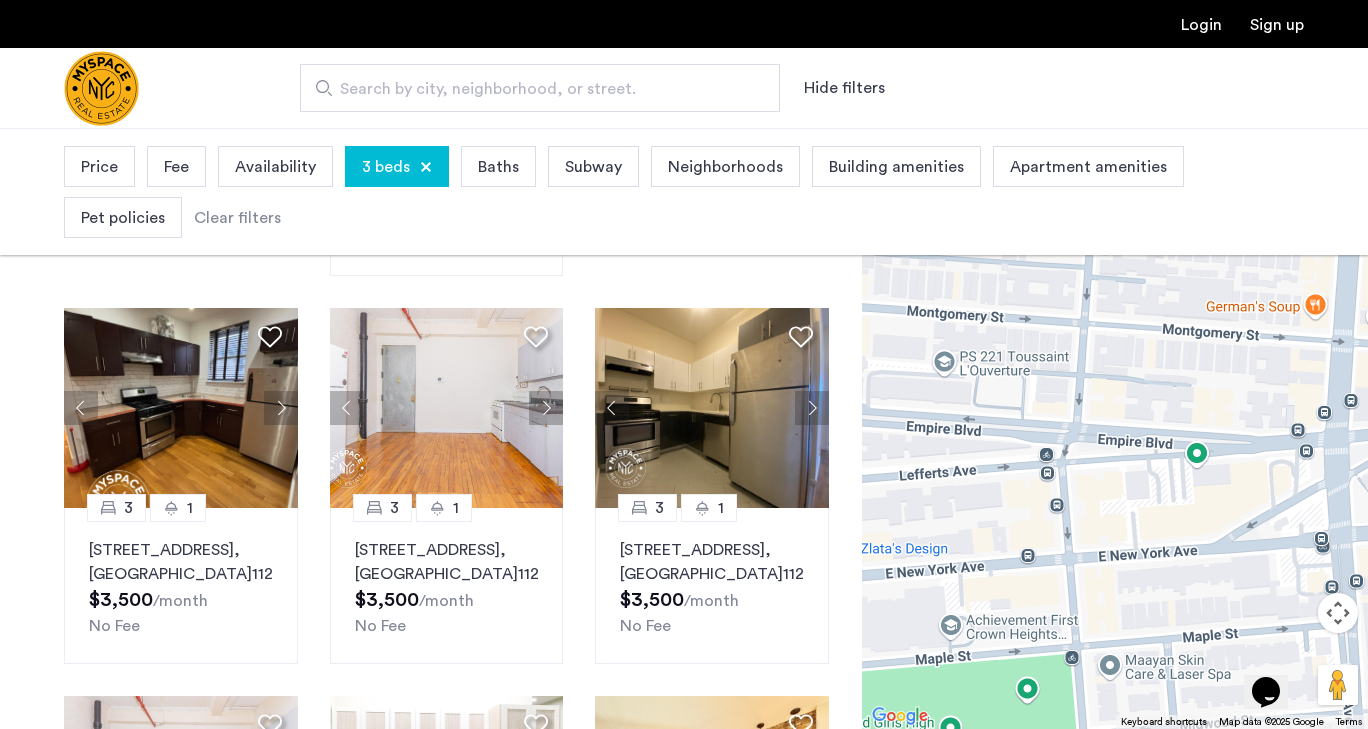 drag, startPoint x: 940, startPoint y: 500, endPoint x: 1102, endPoint y: 492, distance: 162.19742 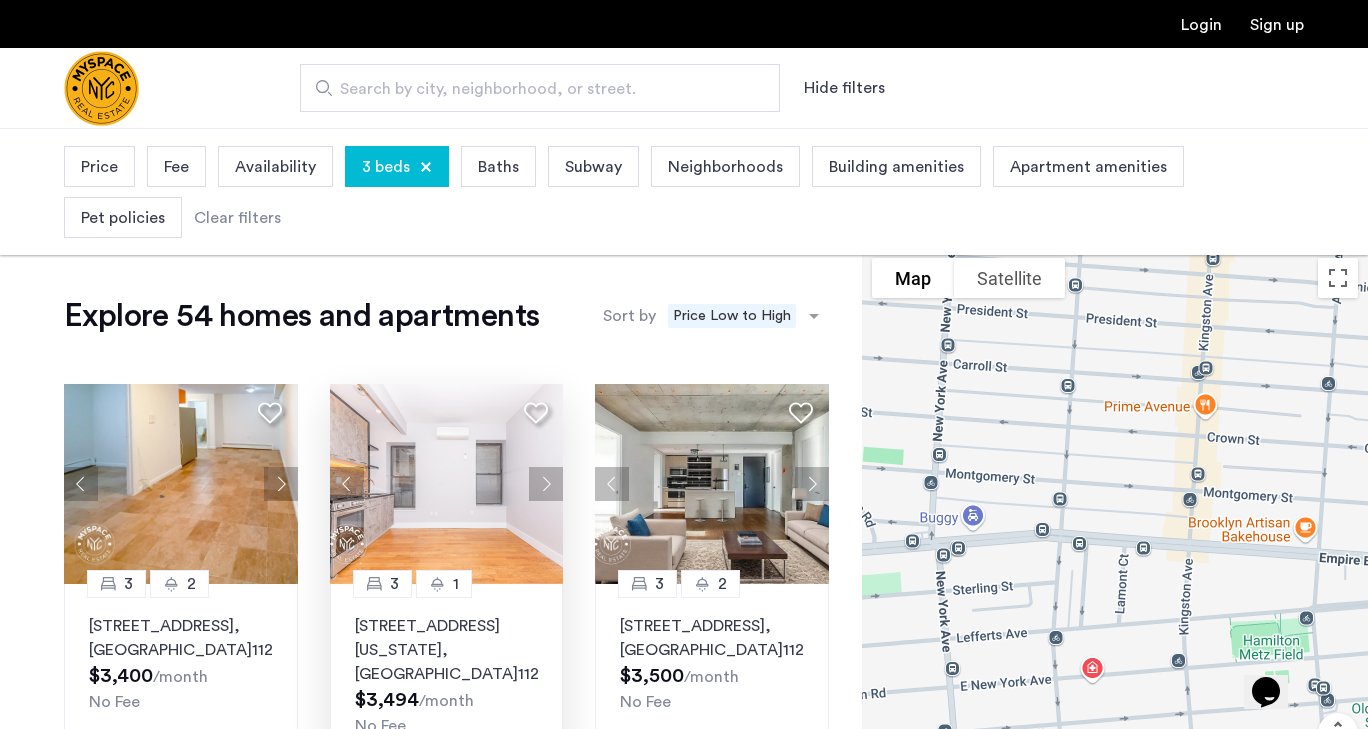 scroll, scrollTop: 89, scrollLeft: 0, axis: vertical 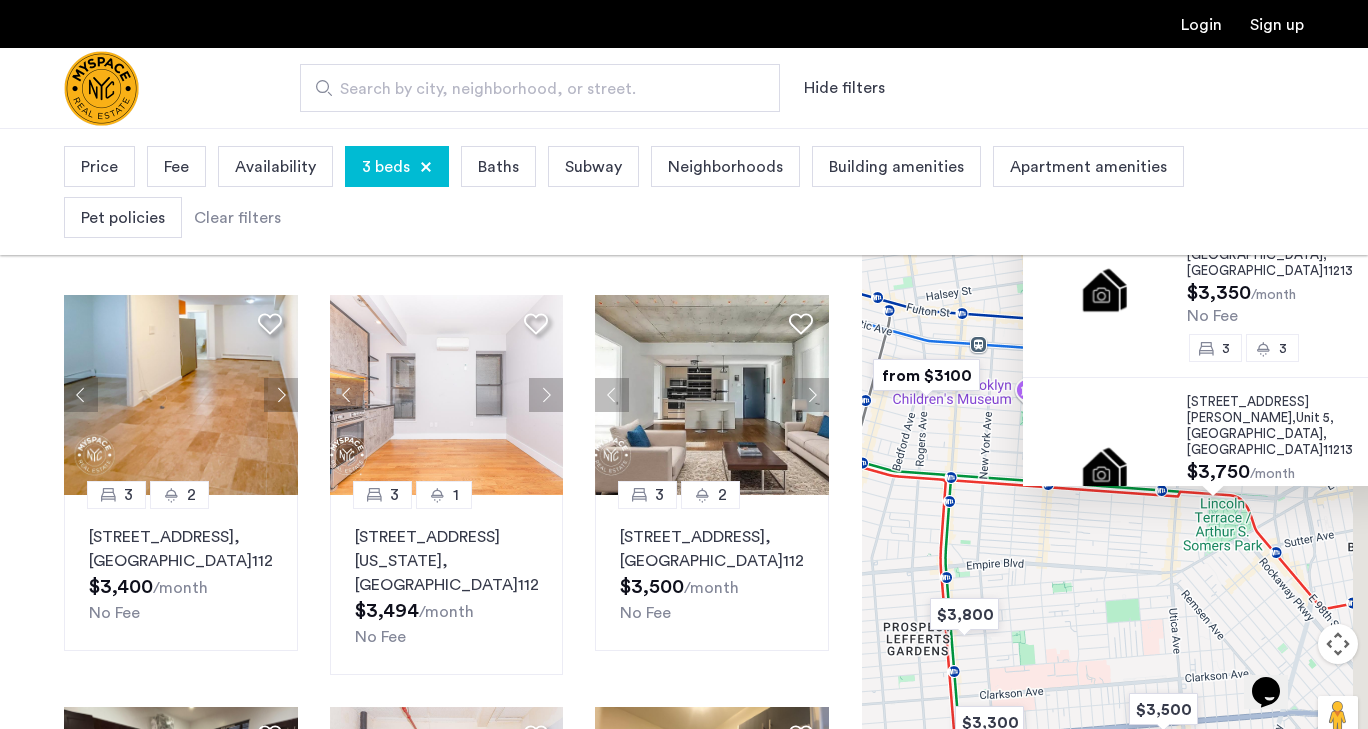 drag, startPoint x: 1114, startPoint y: 460, endPoint x: 1047, endPoint y: 550, distance: 112.200714 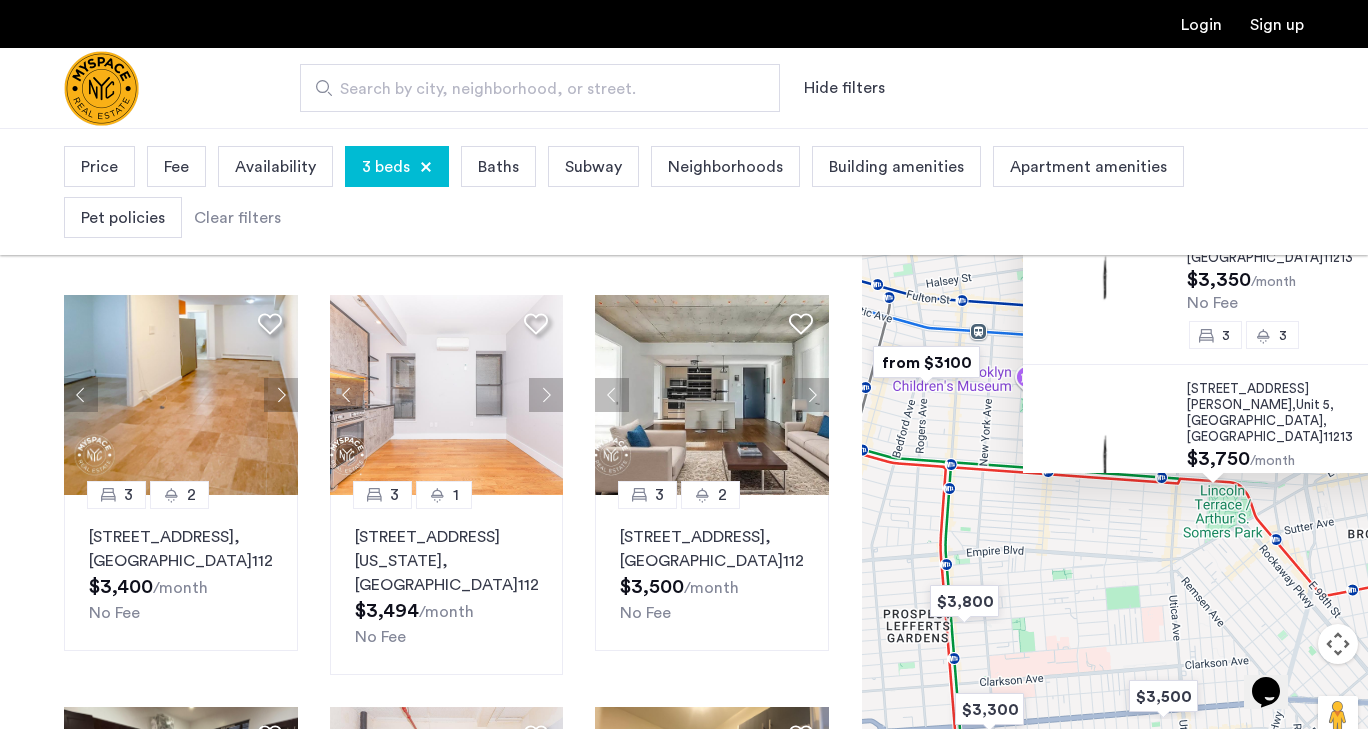click on "1520 Saint Johns Place,  Unit 1F,  Brooklyn , NY  11213 $3,350  /month No Fee 3 3 1520 Saint Johns Place,  Unit 5,  Brooklyn , NY  11213 $3,750  /month No Fee 3 2" at bounding box center [1115, 459] 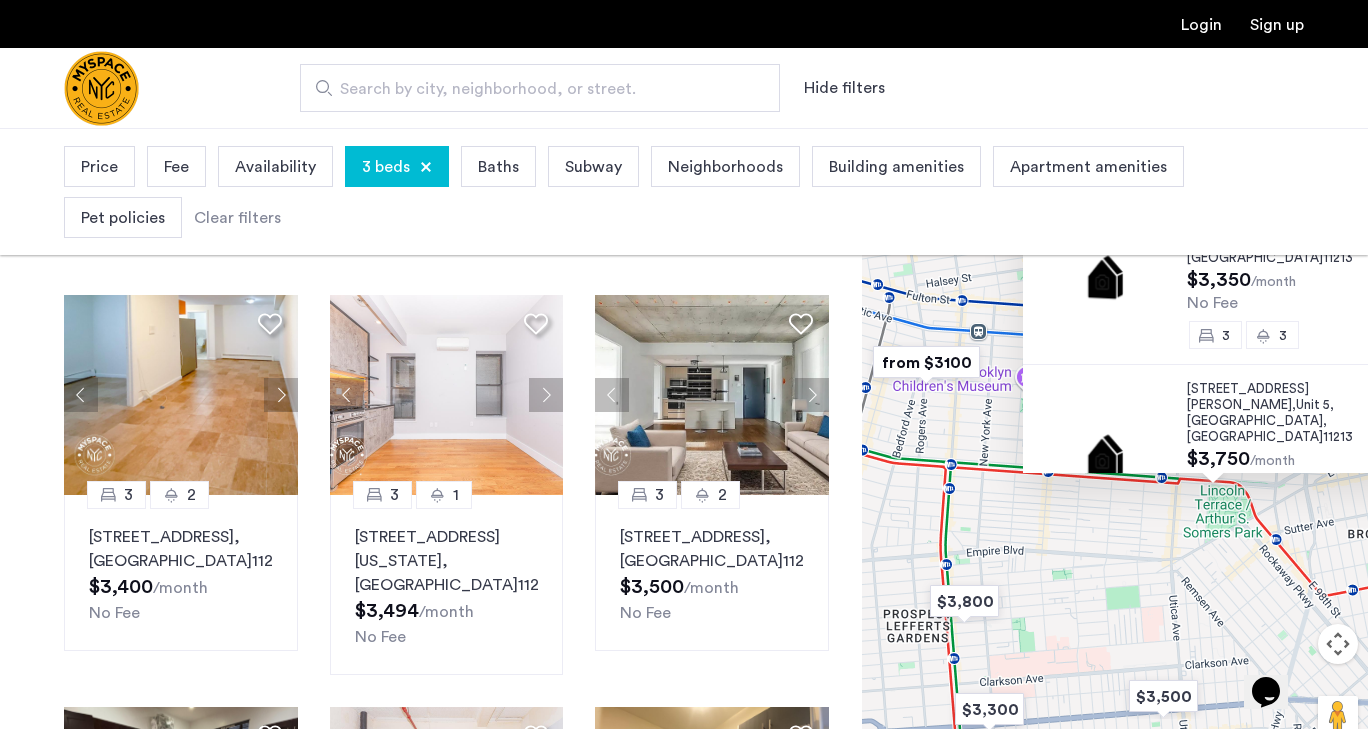 click at bounding box center [926, 362] 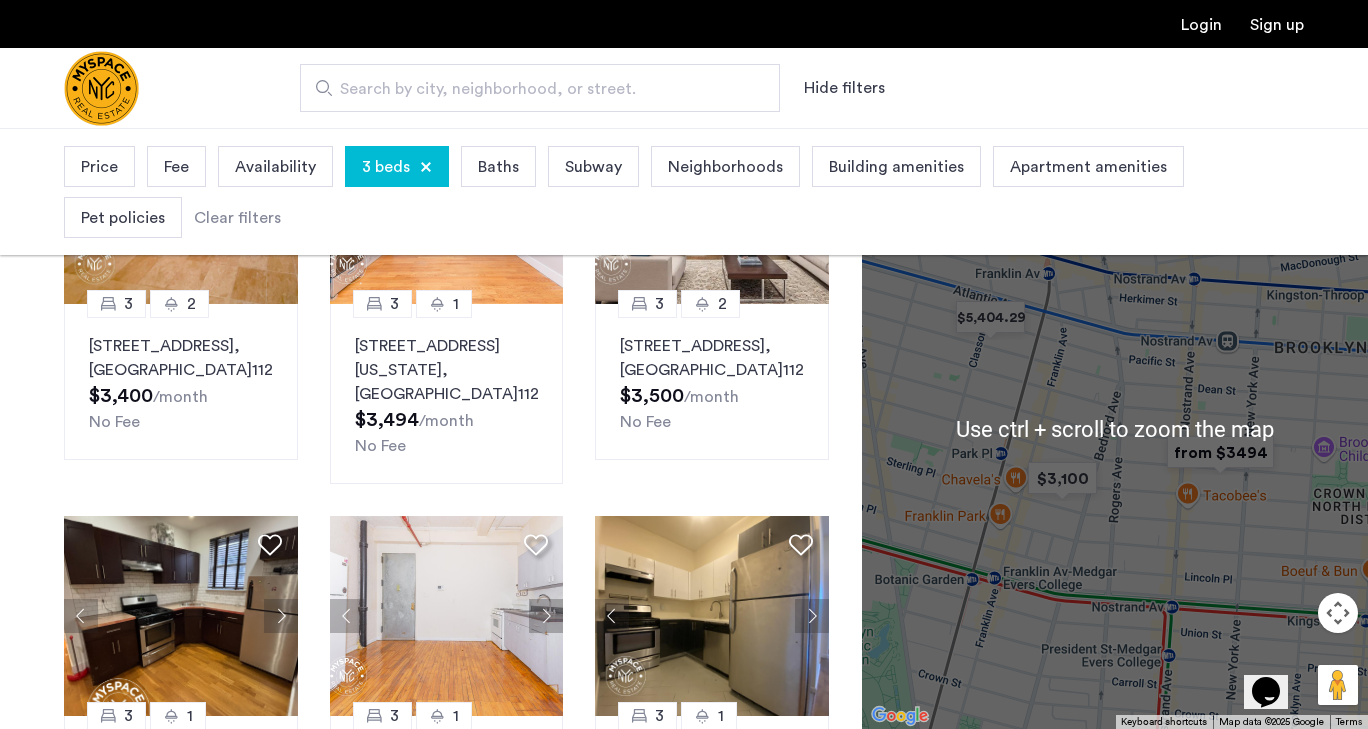 scroll, scrollTop: 281, scrollLeft: 0, axis: vertical 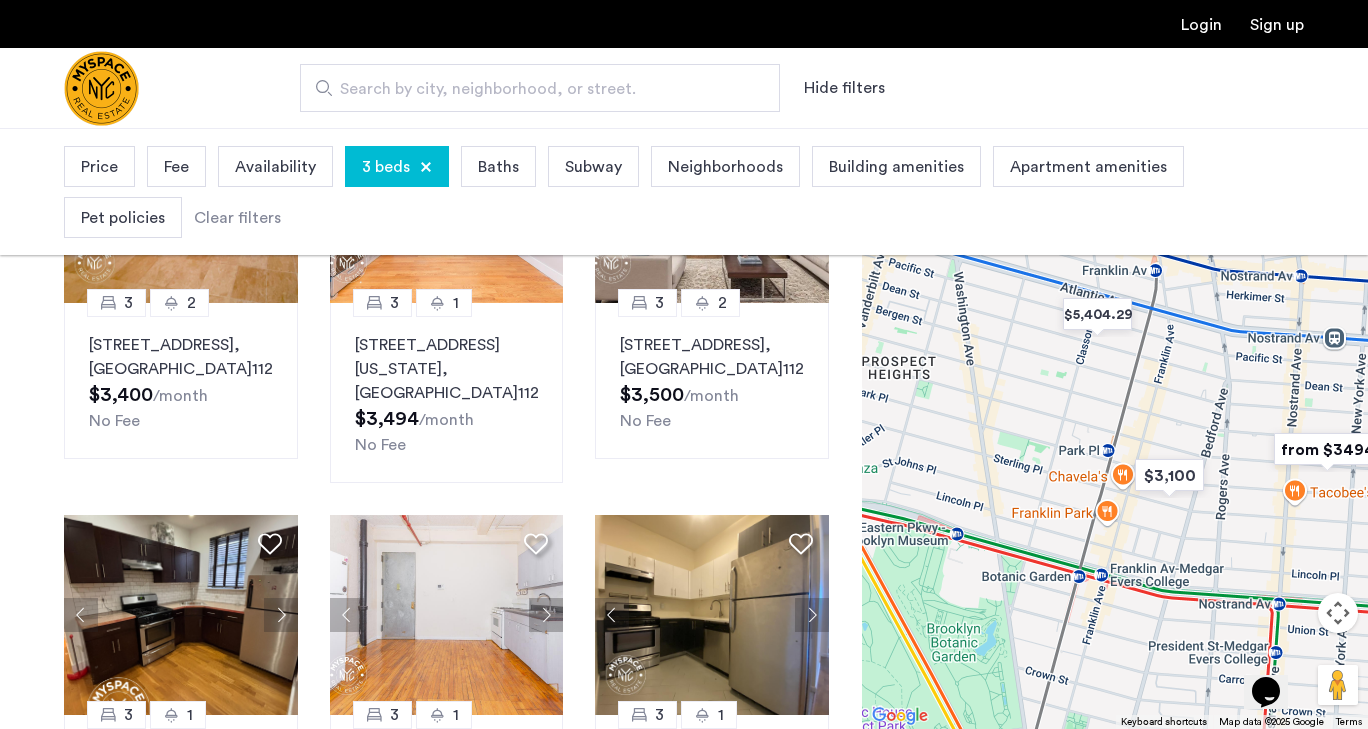 drag, startPoint x: 1150, startPoint y: 512, endPoint x: 1264, endPoint y: 509, distance: 114.03947 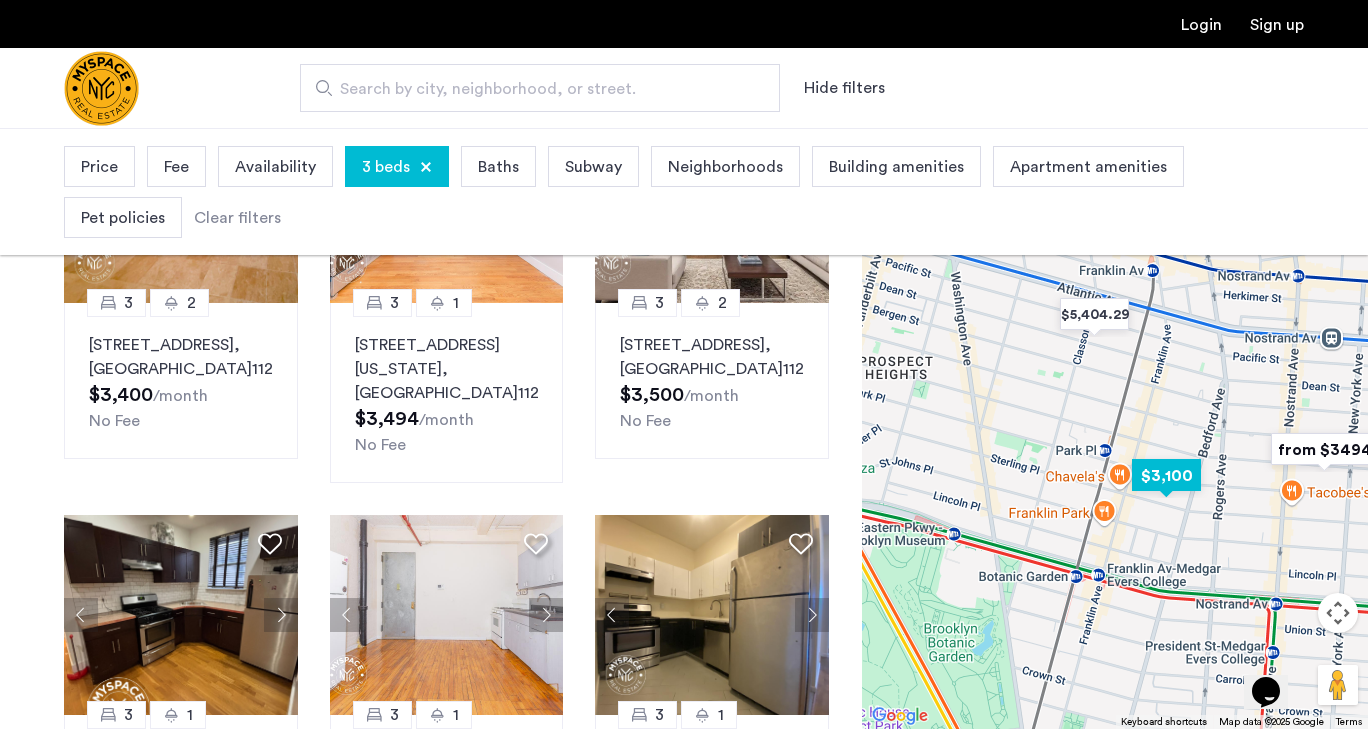 click at bounding box center (1166, 475) 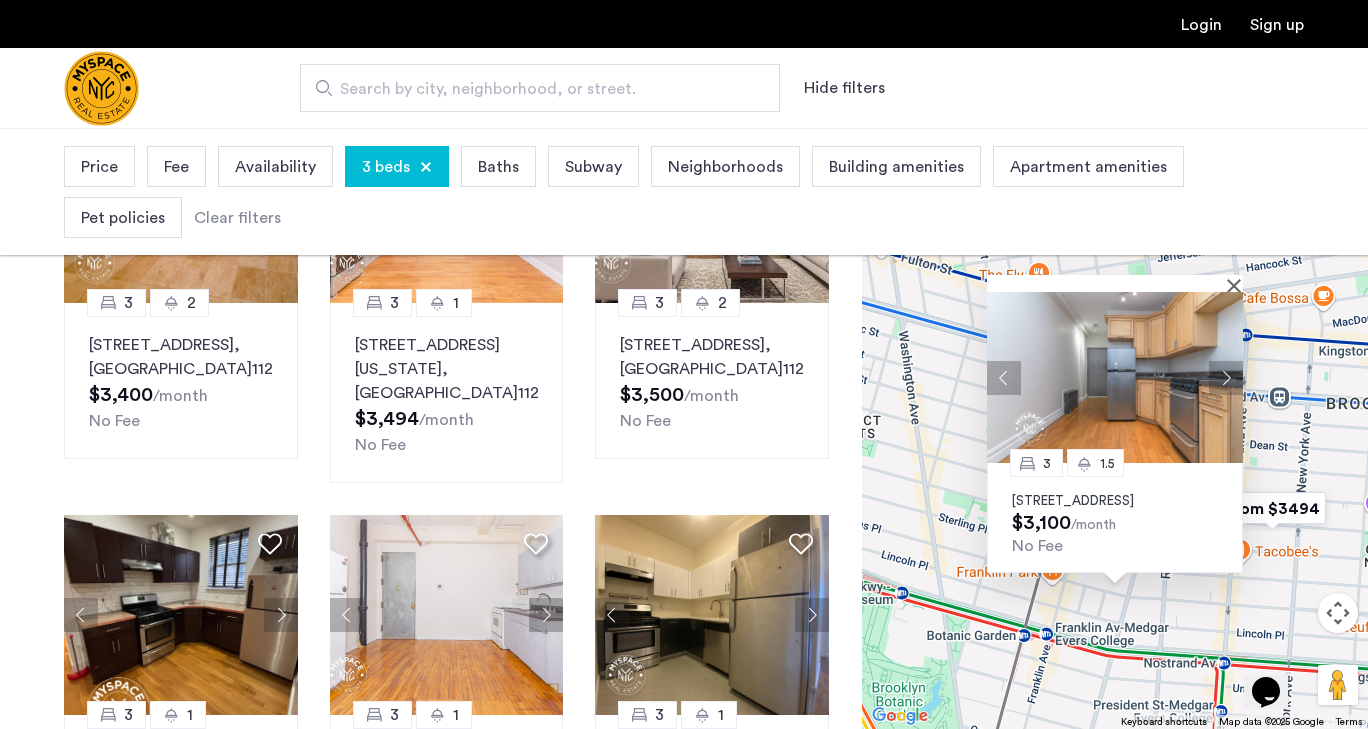 click at bounding box center (1226, 377) 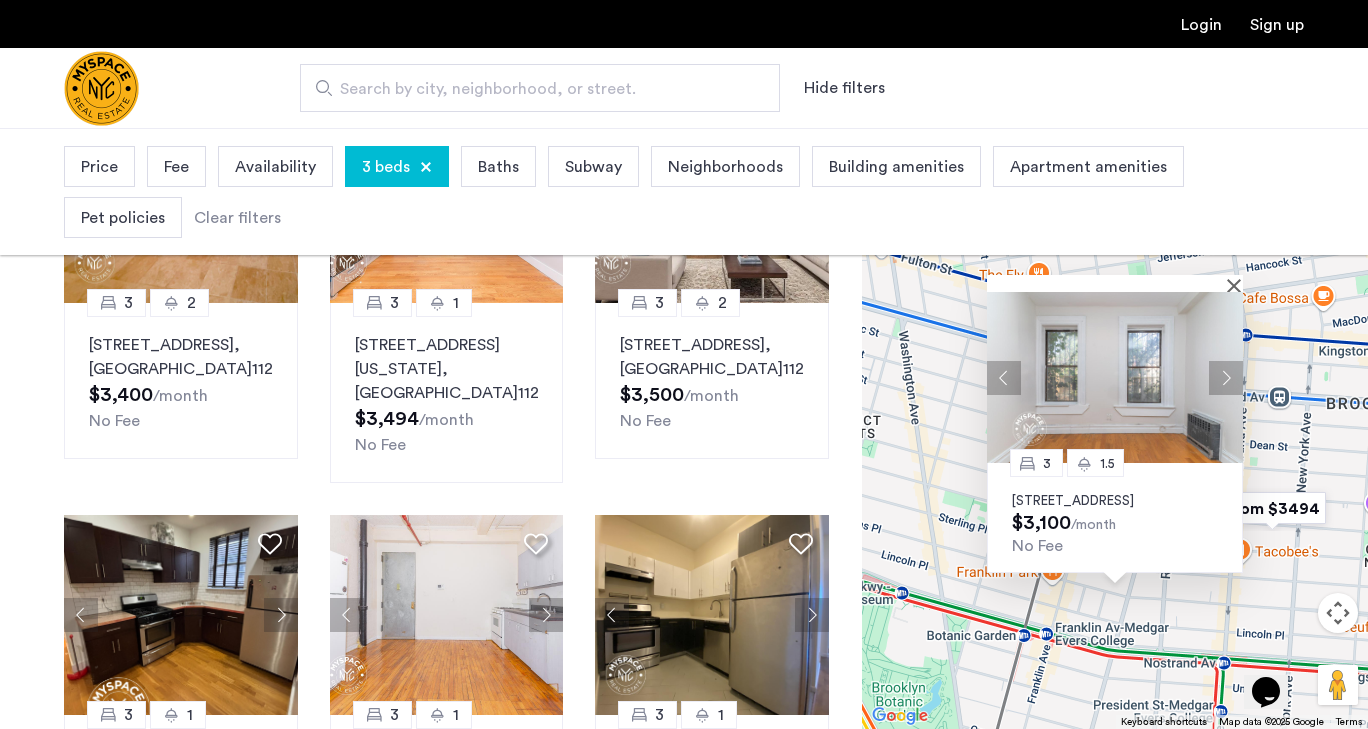 click at bounding box center [1226, 377] 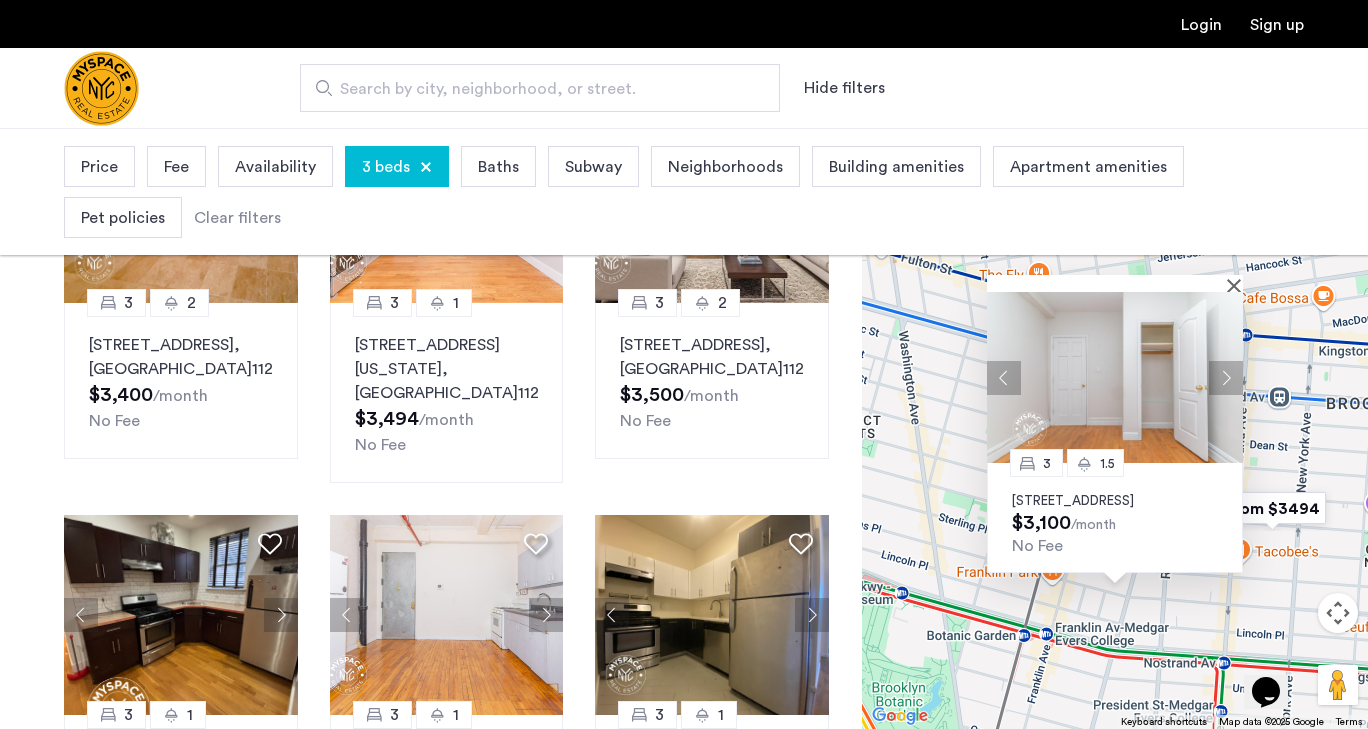 click at bounding box center (1226, 377) 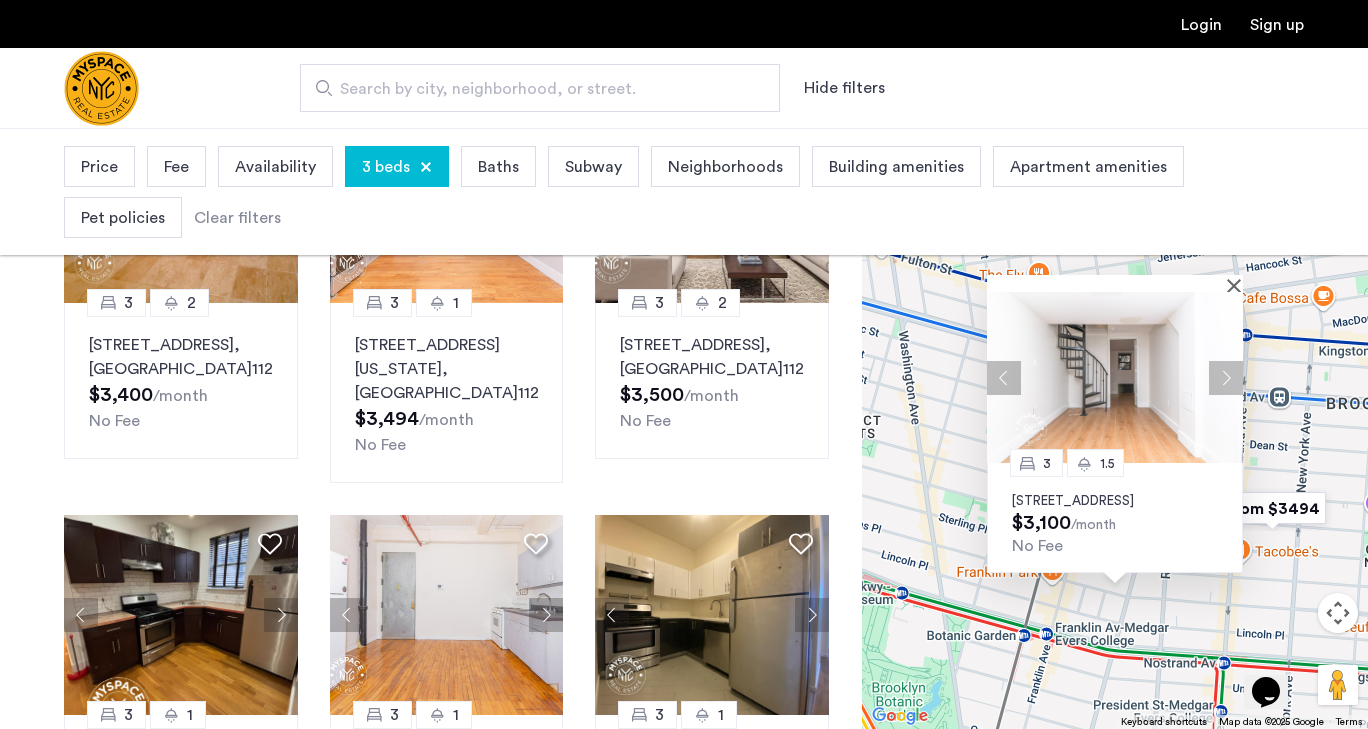 click at bounding box center (1226, 377) 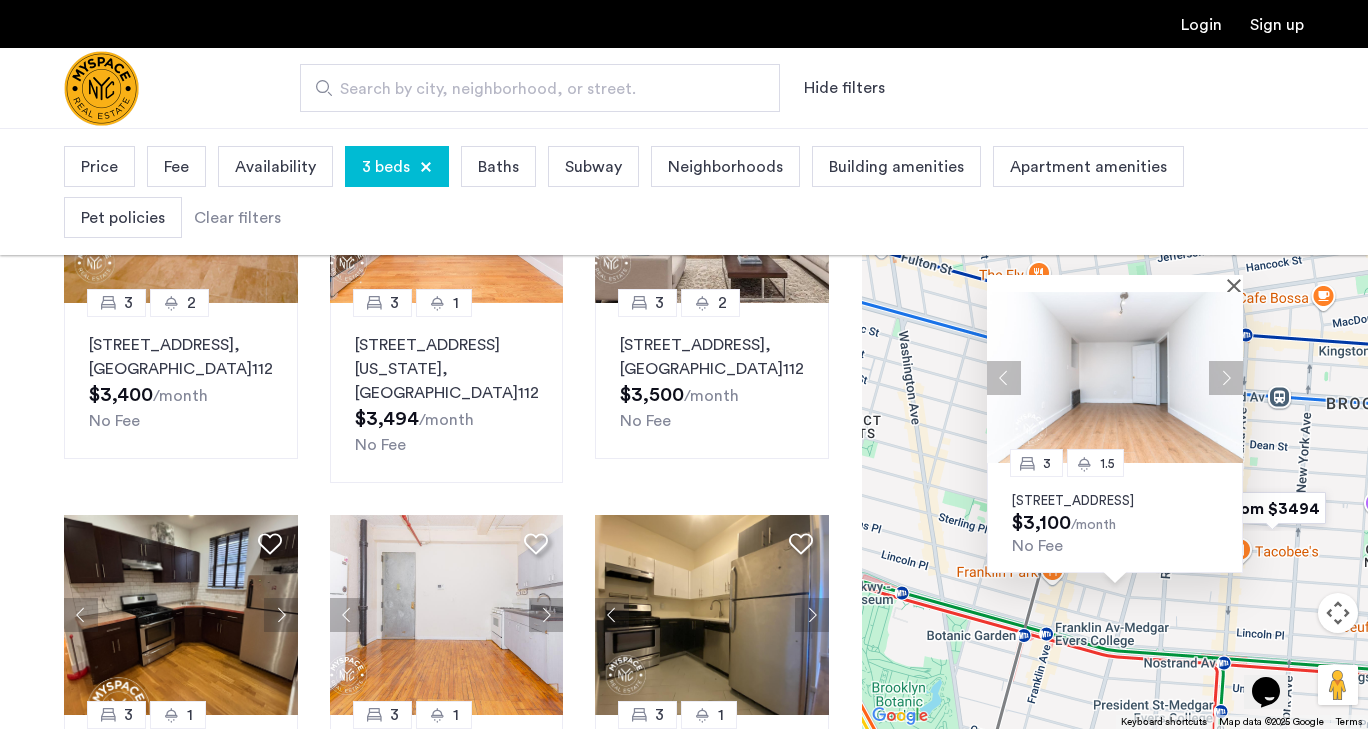 click at bounding box center (1226, 377) 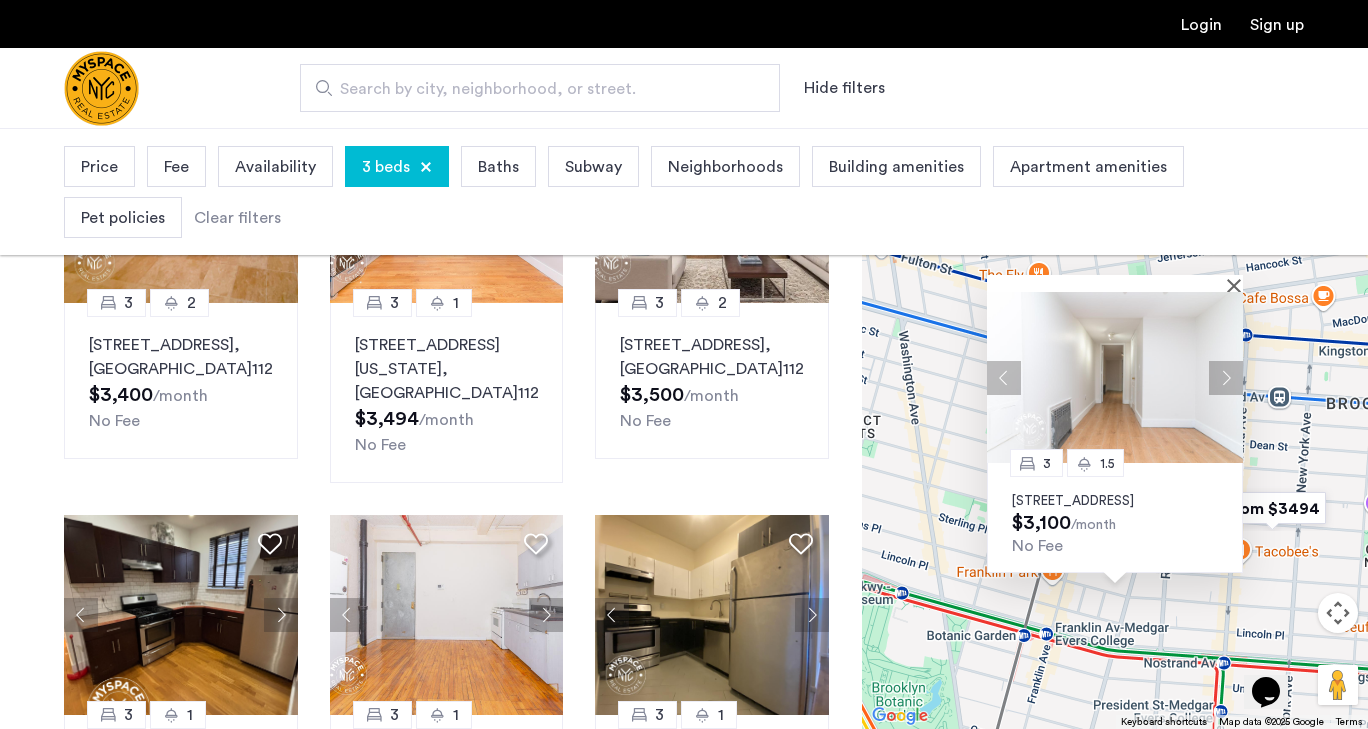 click at bounding box center [1226, 377] 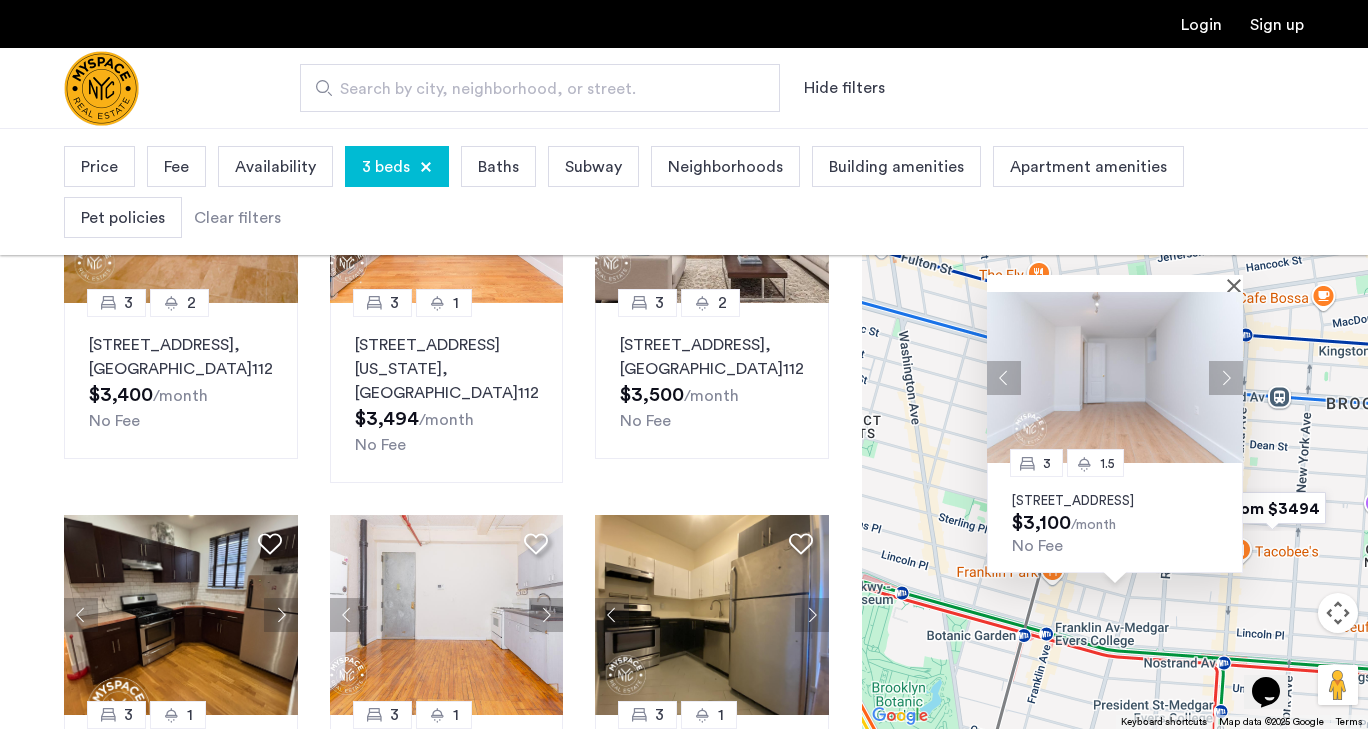 click at bounding box center (1226, 377) 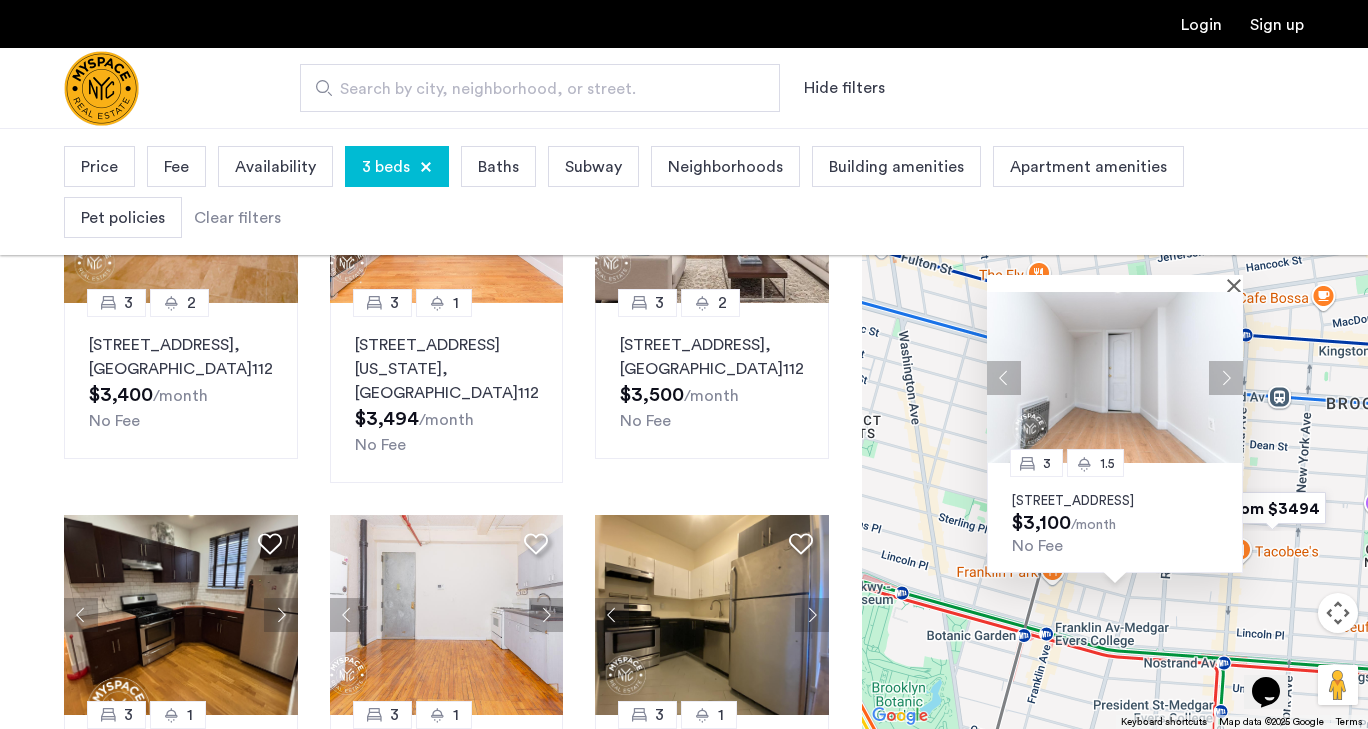 click on "3 1.5  707 Sterling Pl, Unit 1B, Brooklyn, NY 11216  $3,100  /month No Fee" at bounding box center (1115, 518) 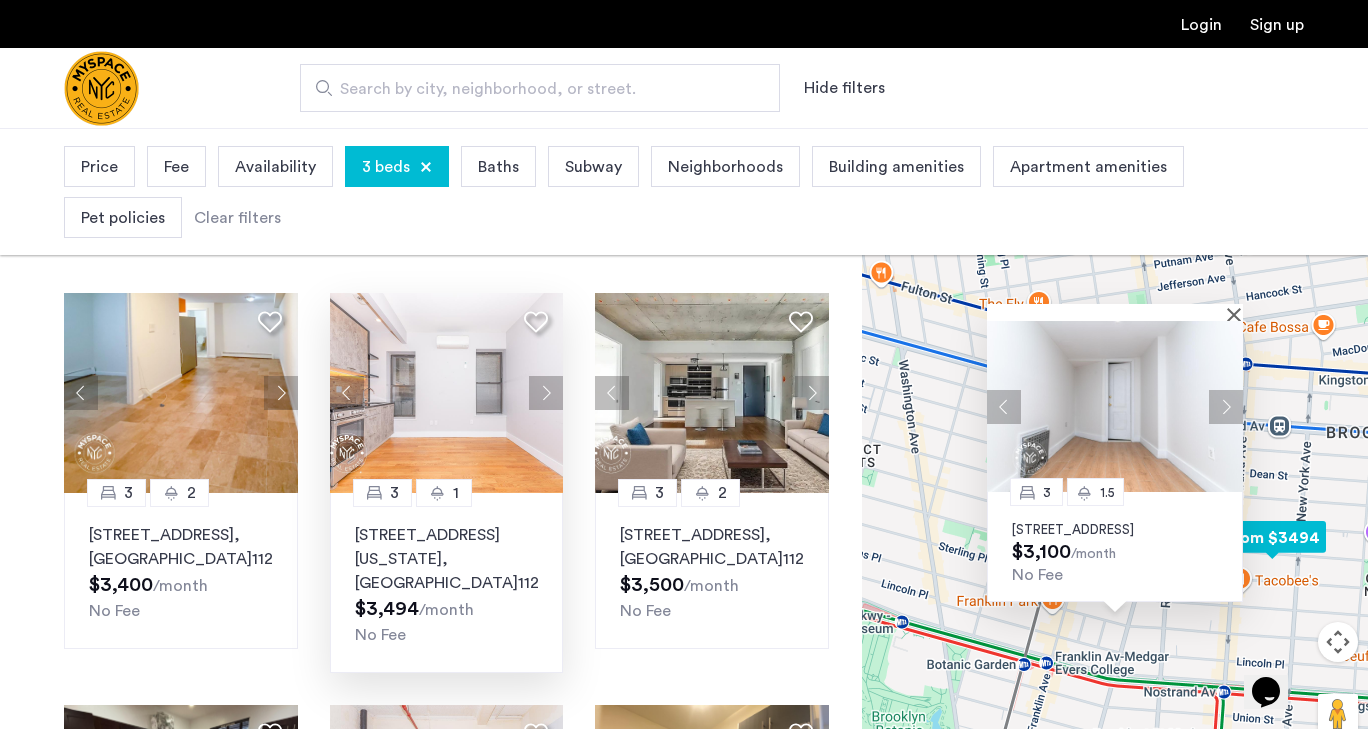 scroll, scrollTop: 93, scrollLeft: 0, axis: vertical 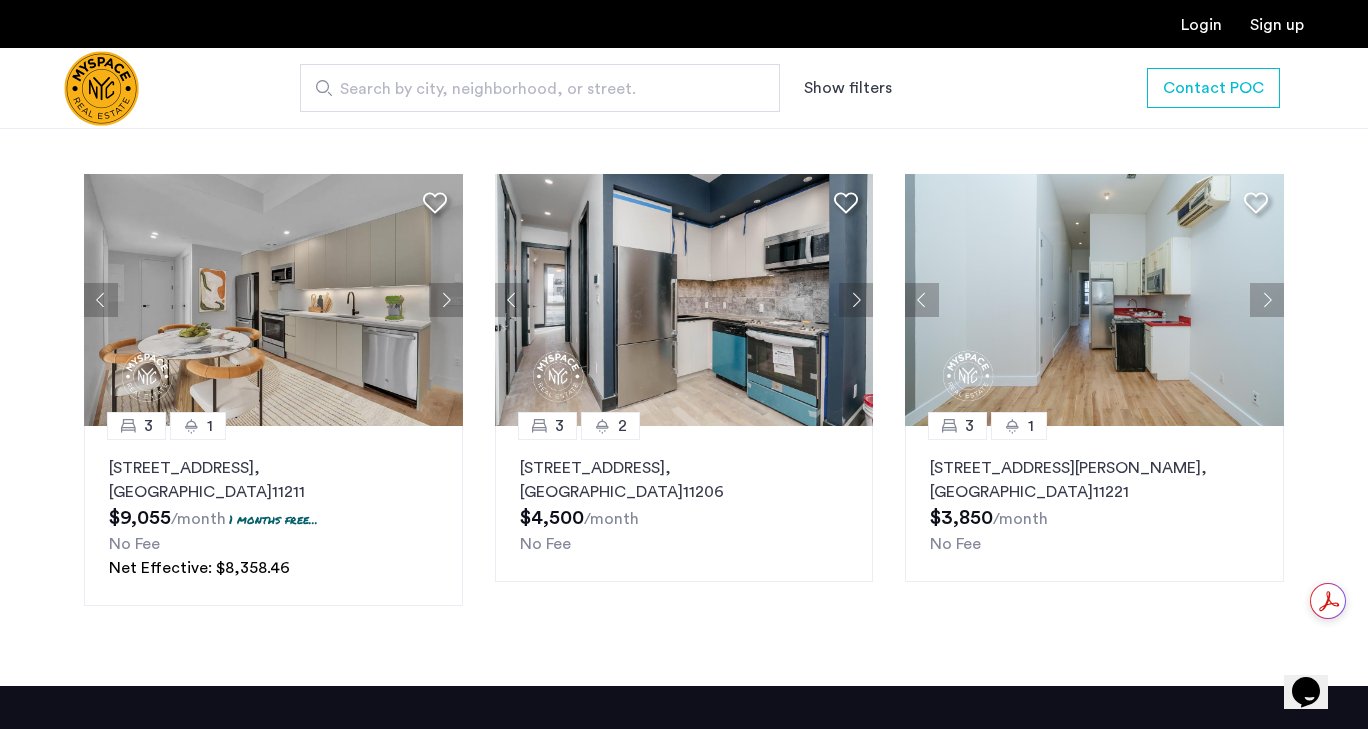 click 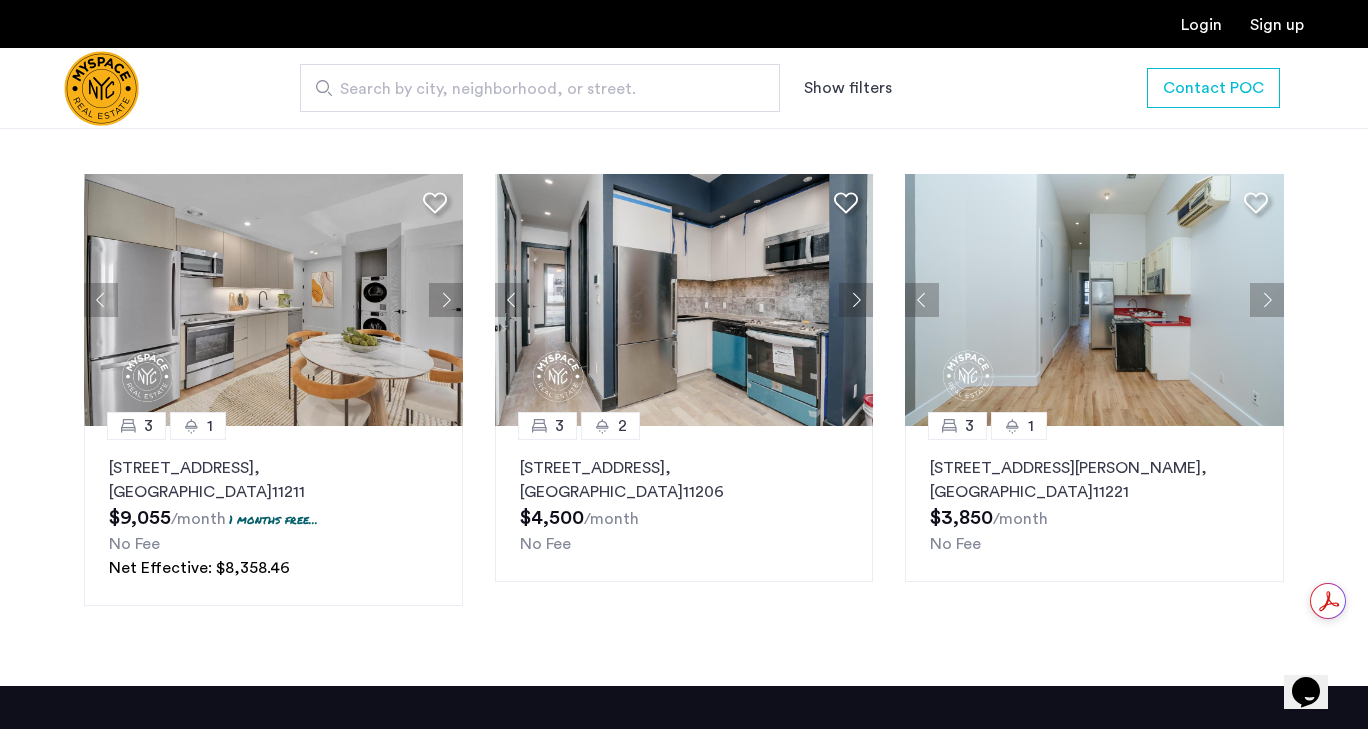 click 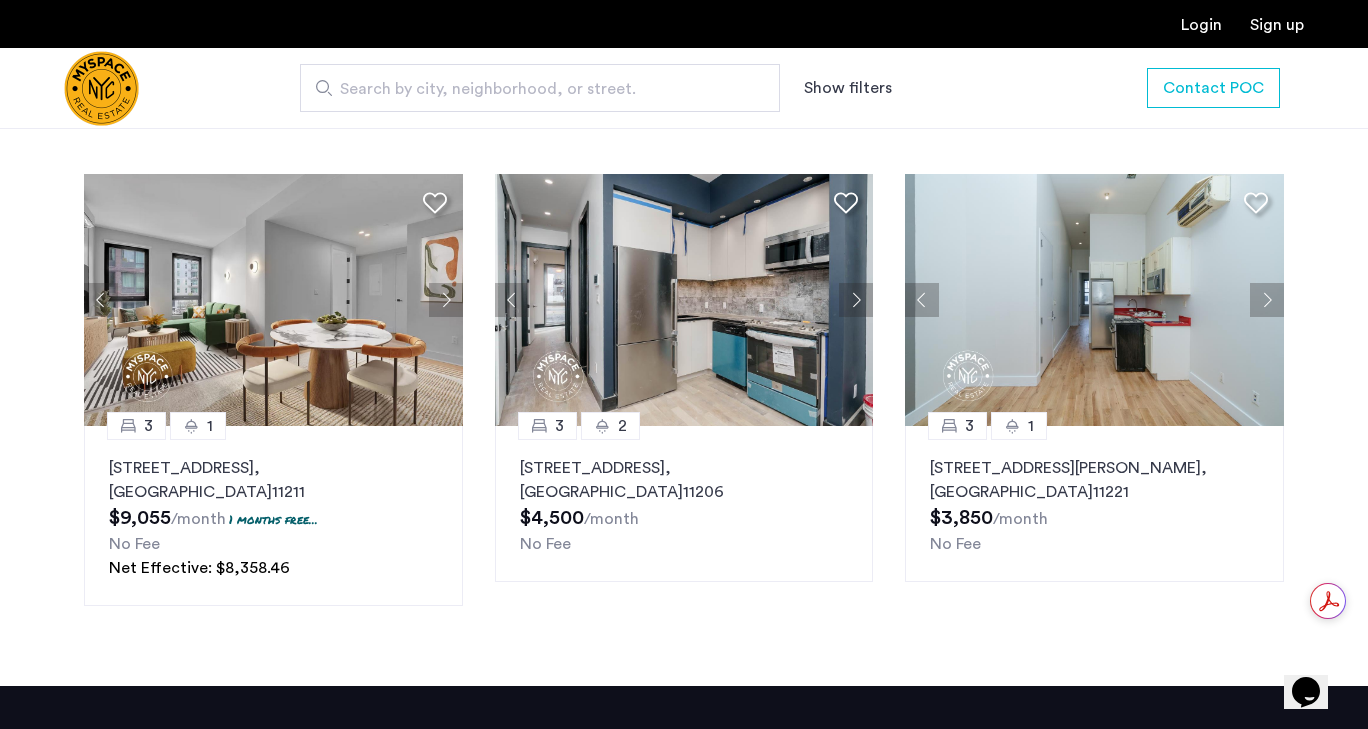 click 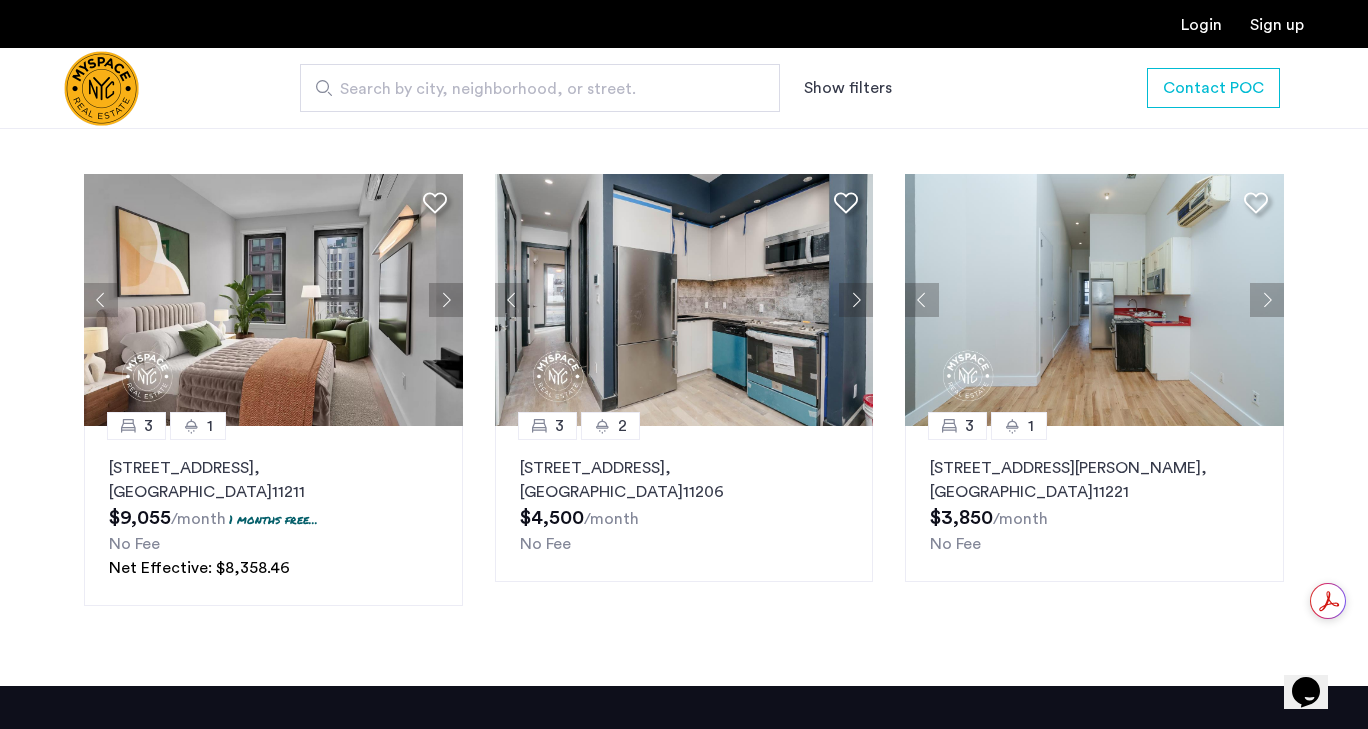 click 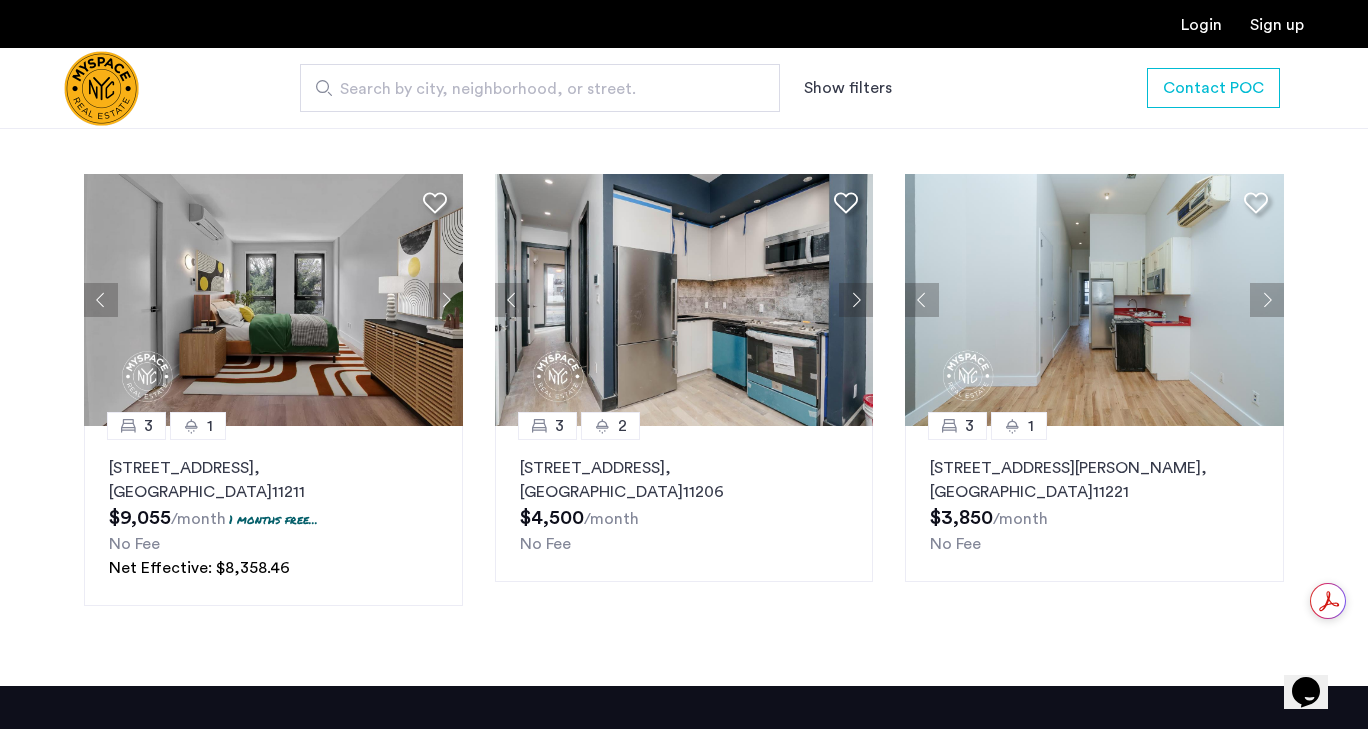 click 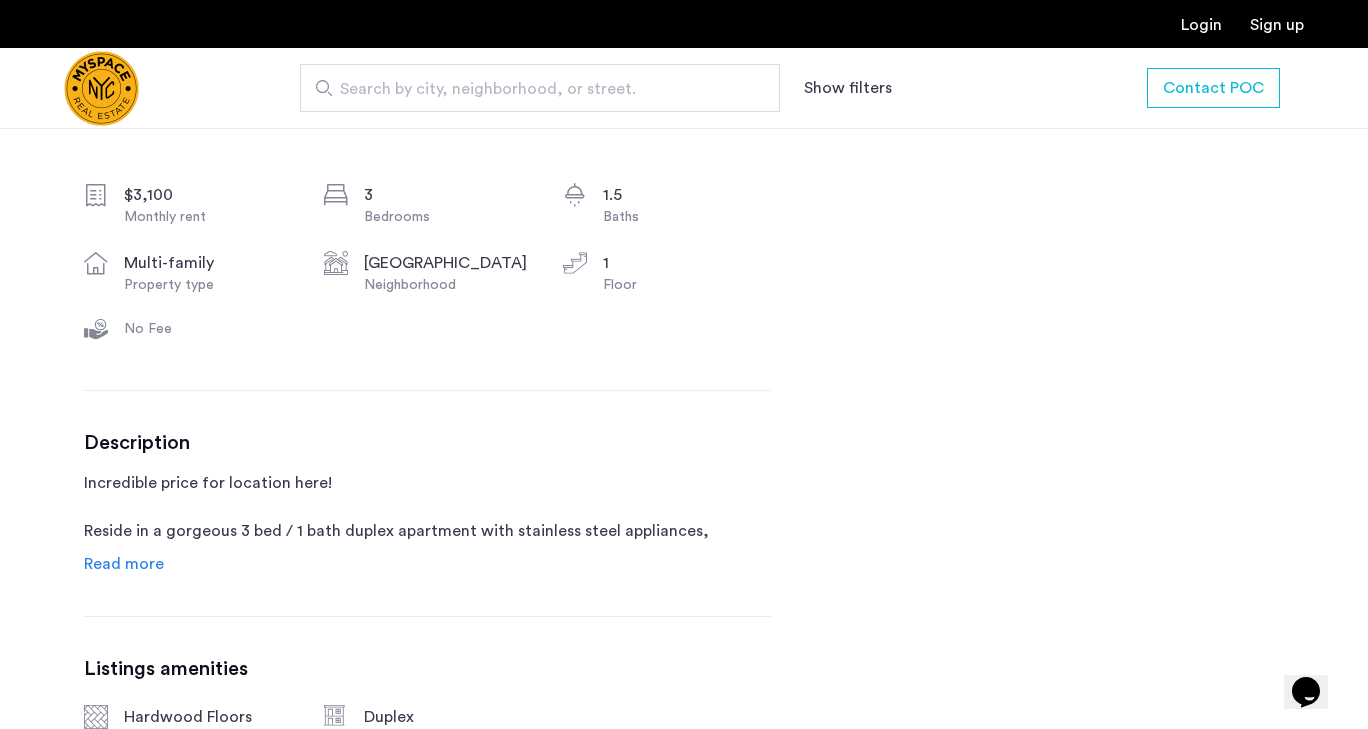 scroll, scrollTop: 730, scrollLeft: 0, axis: vertical 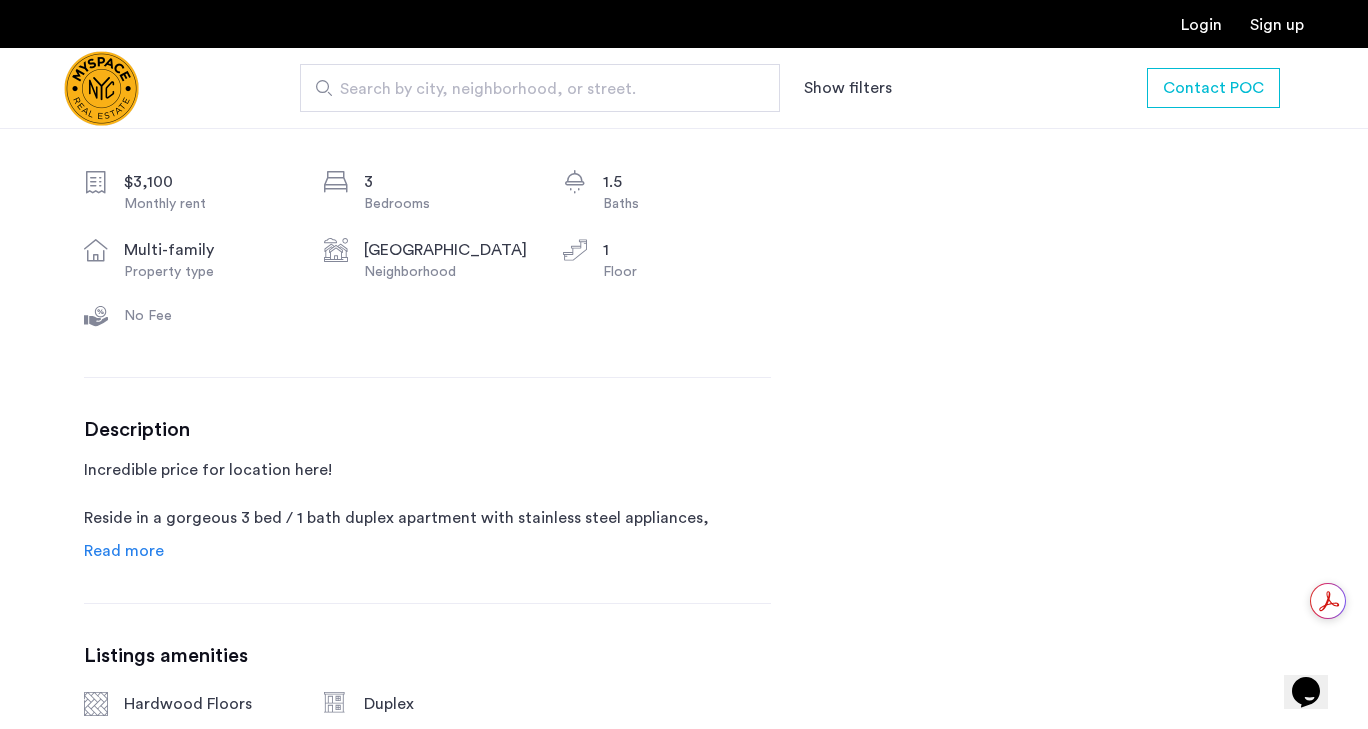 click on "Read more" 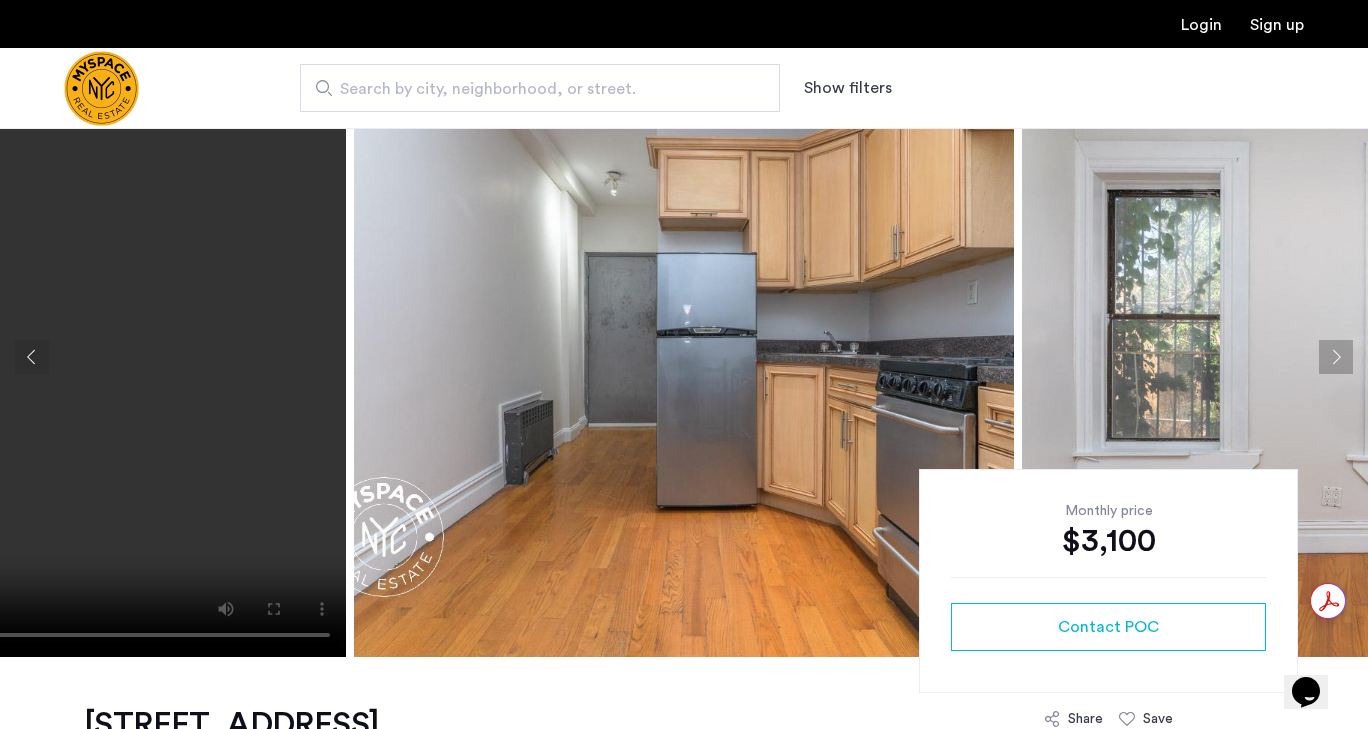 scroll, scrollTop: 0, scrollLeft: 0, axis: both 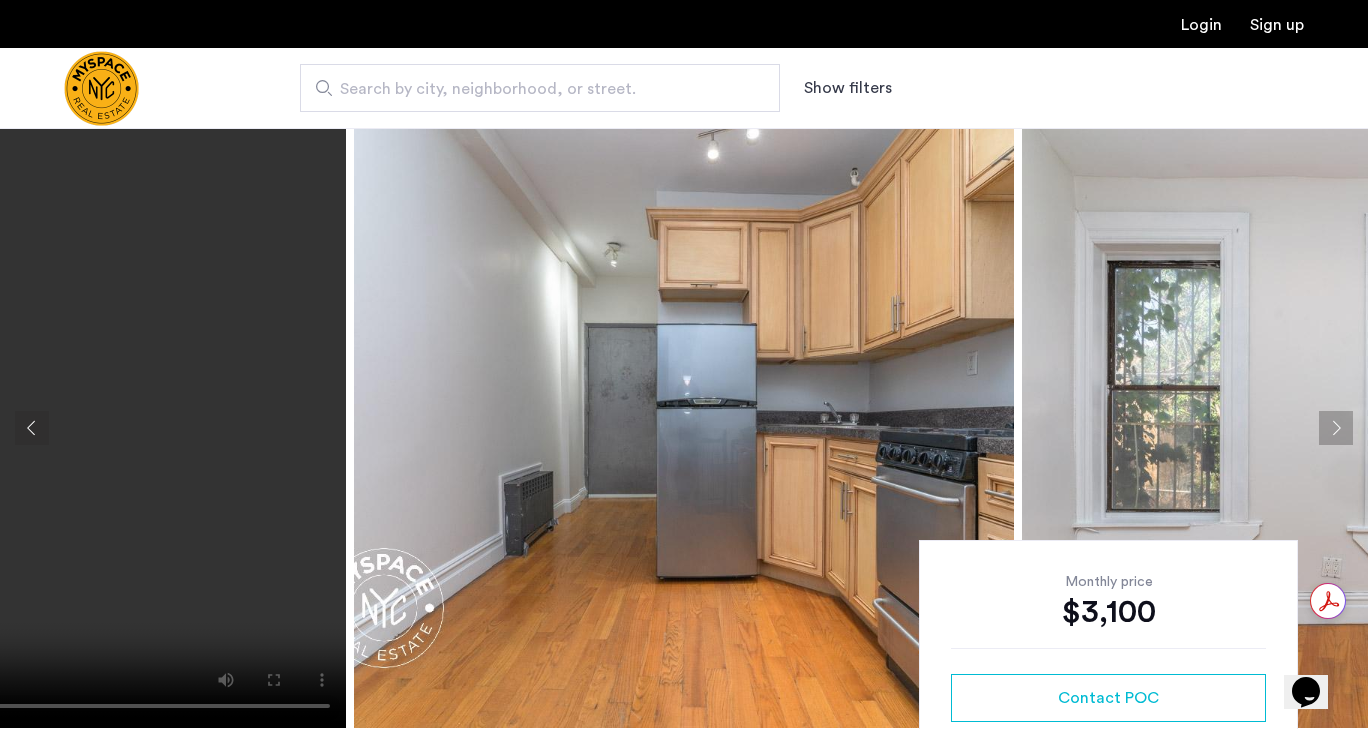 click 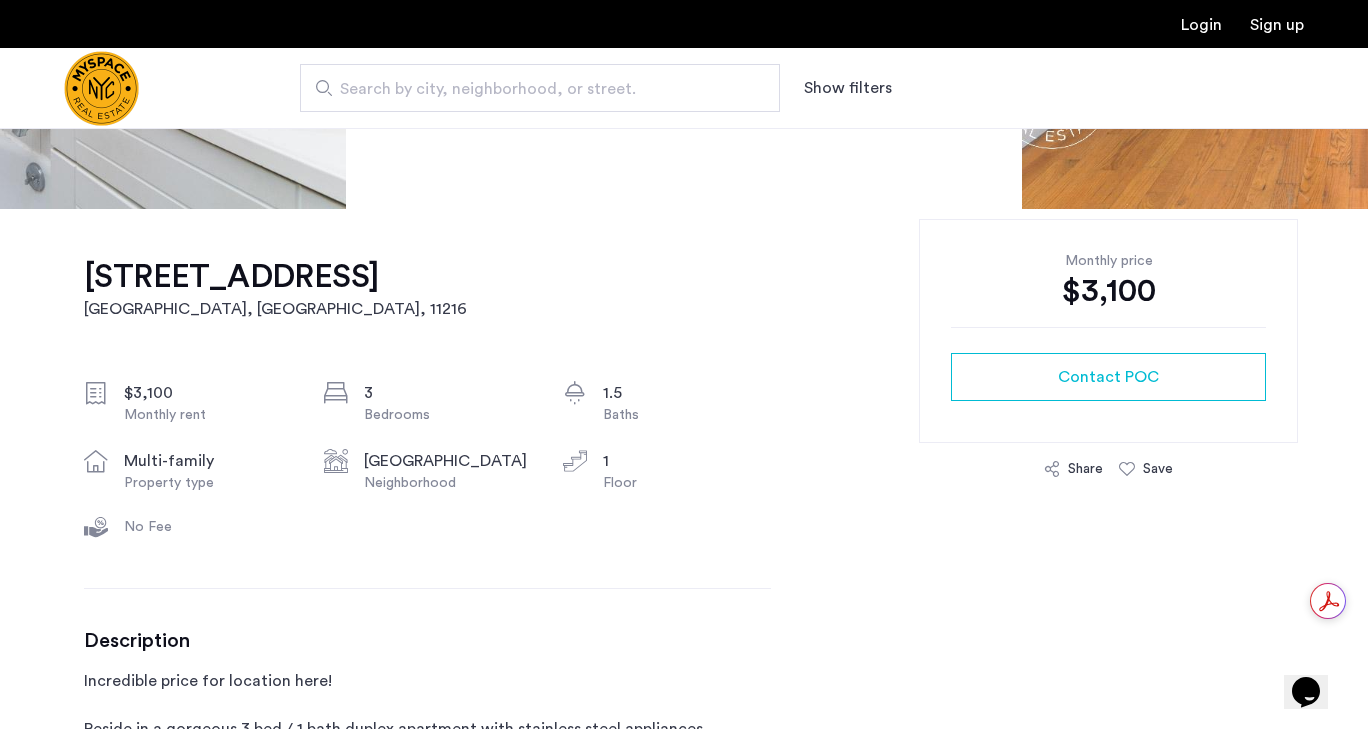 scroll, scrollTop: 0, scrollLeft: 0, axis: both 